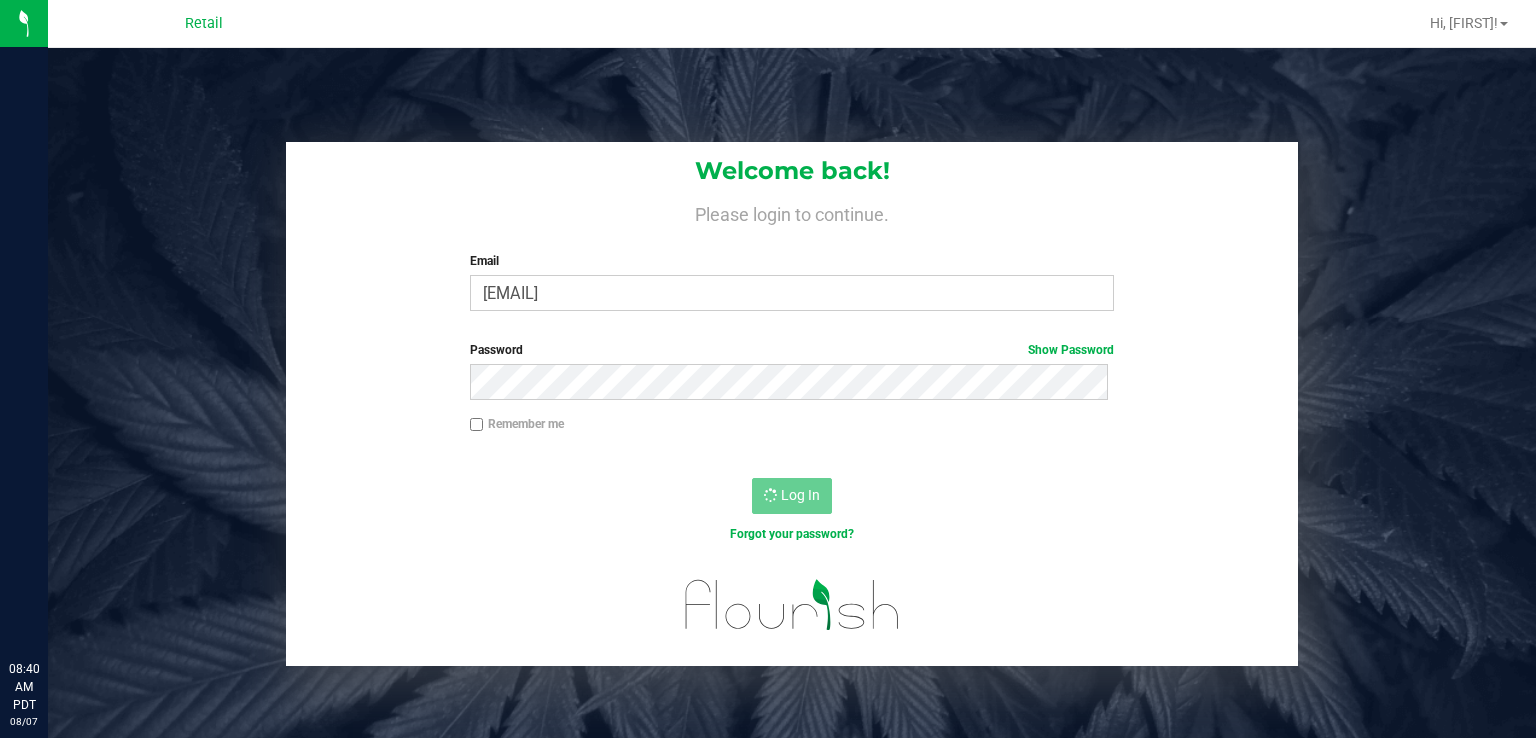 scroll, scrollTop: 0, scrollLeft: 0, axis: both 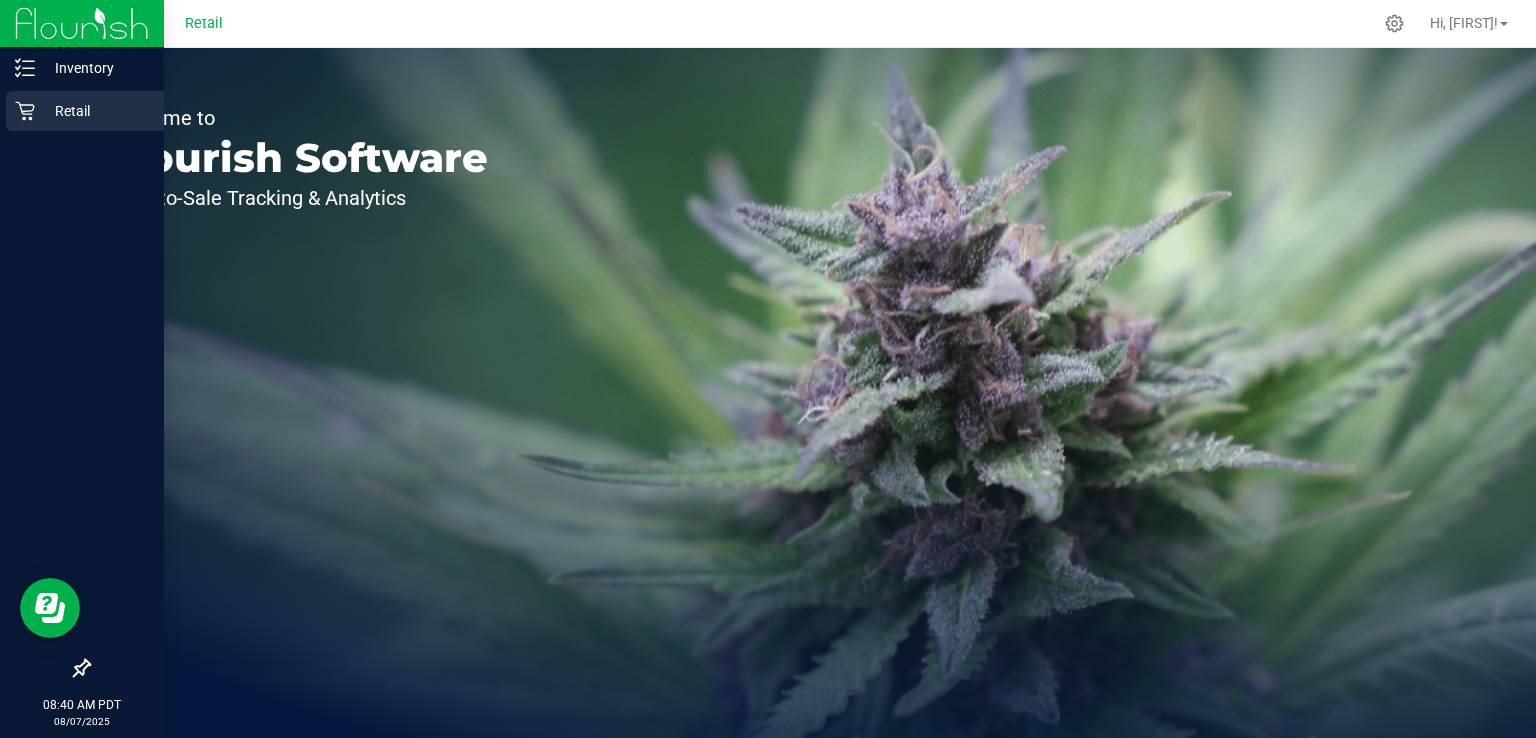 click on "Retail" at bounding box center (85, 111) 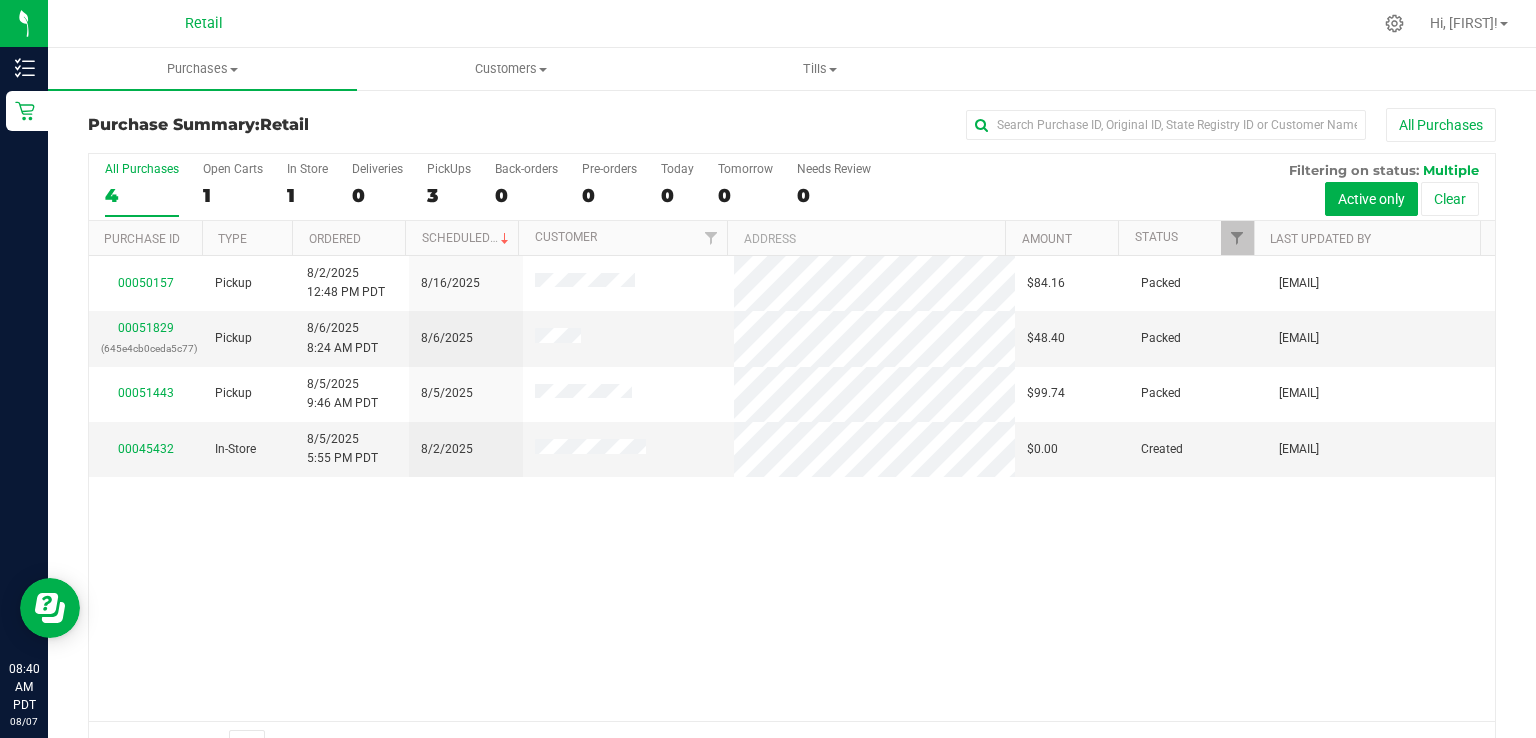 click at bounding box center [865, 23] 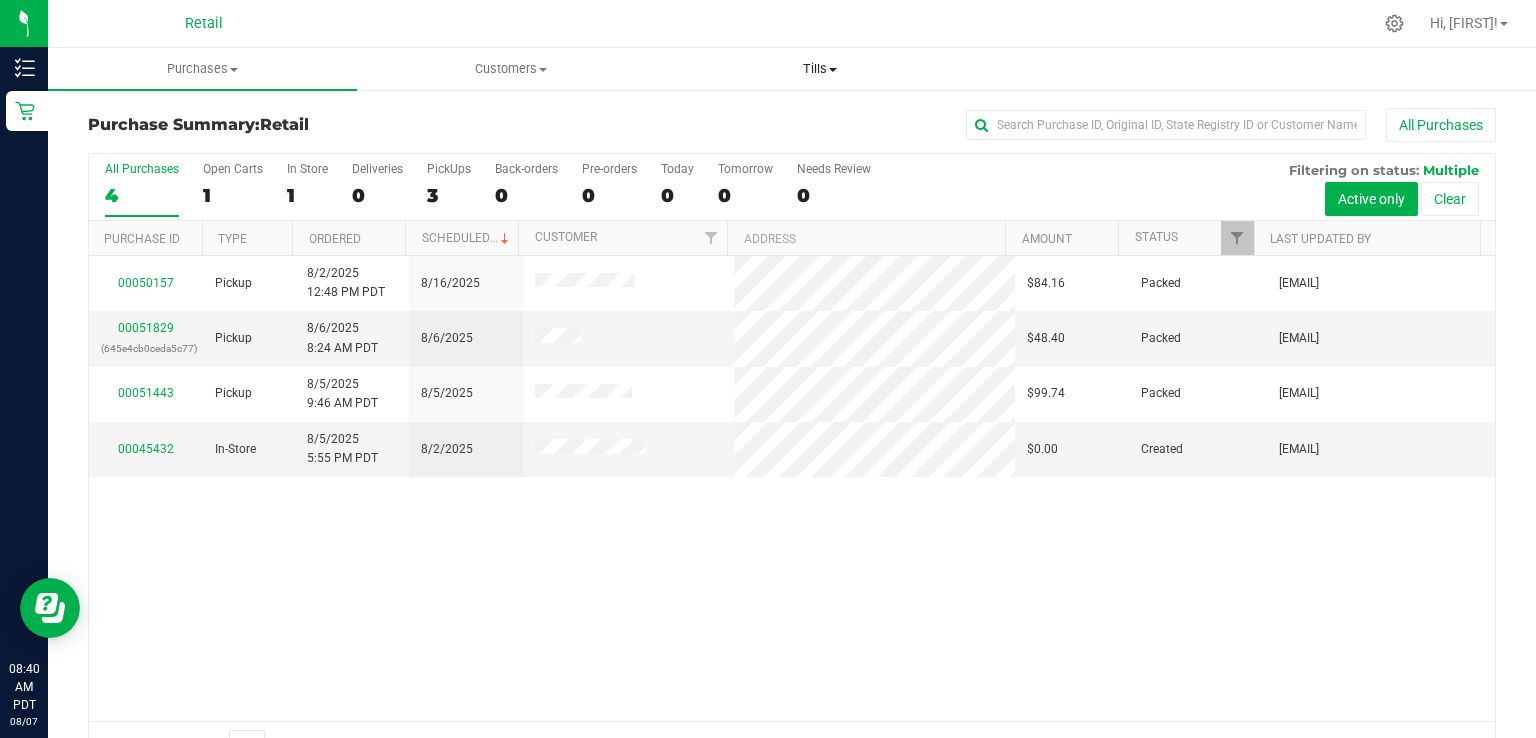 click on "Tills
Manage tills" at bounding box center (819, 69) 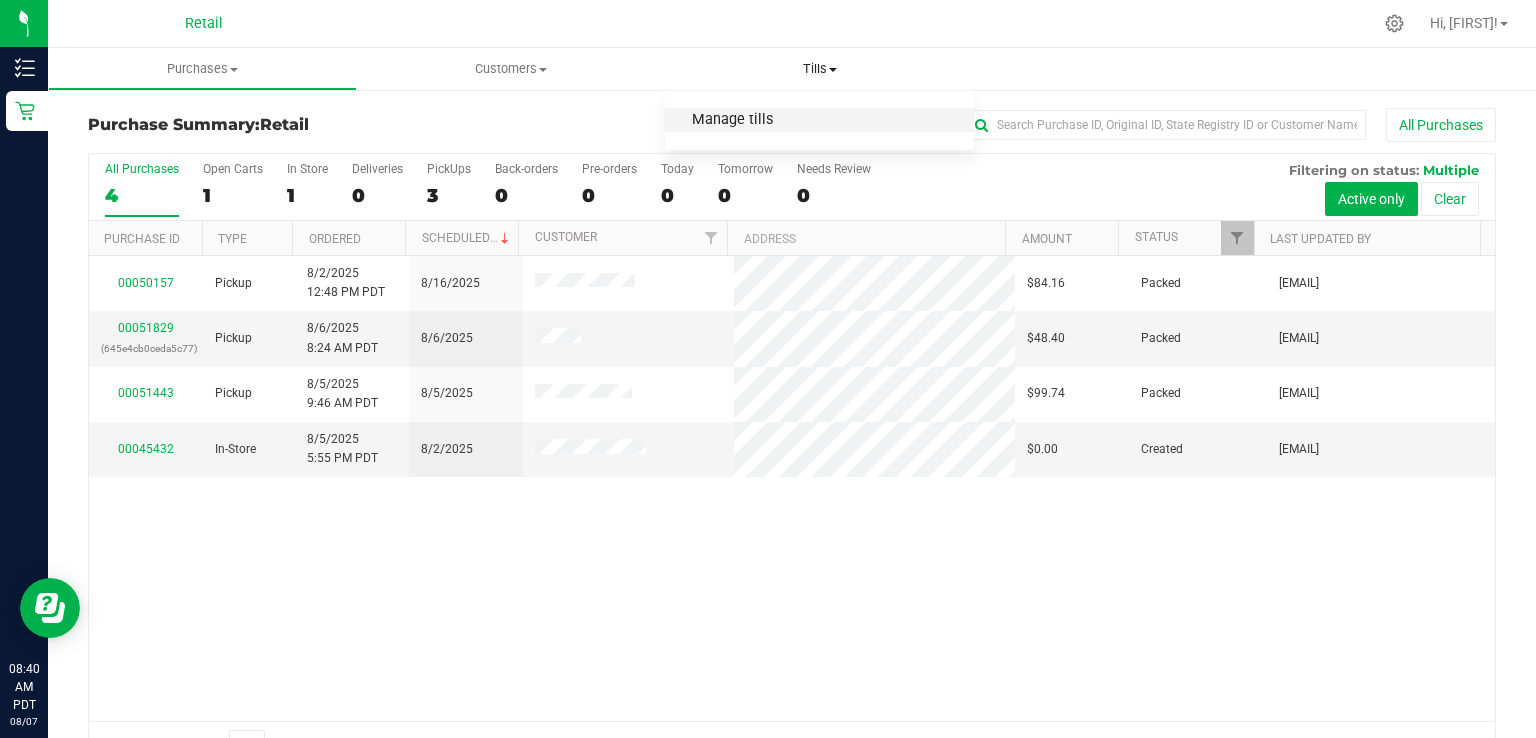 click on "Manage tills" at bounding box center [732, 120] 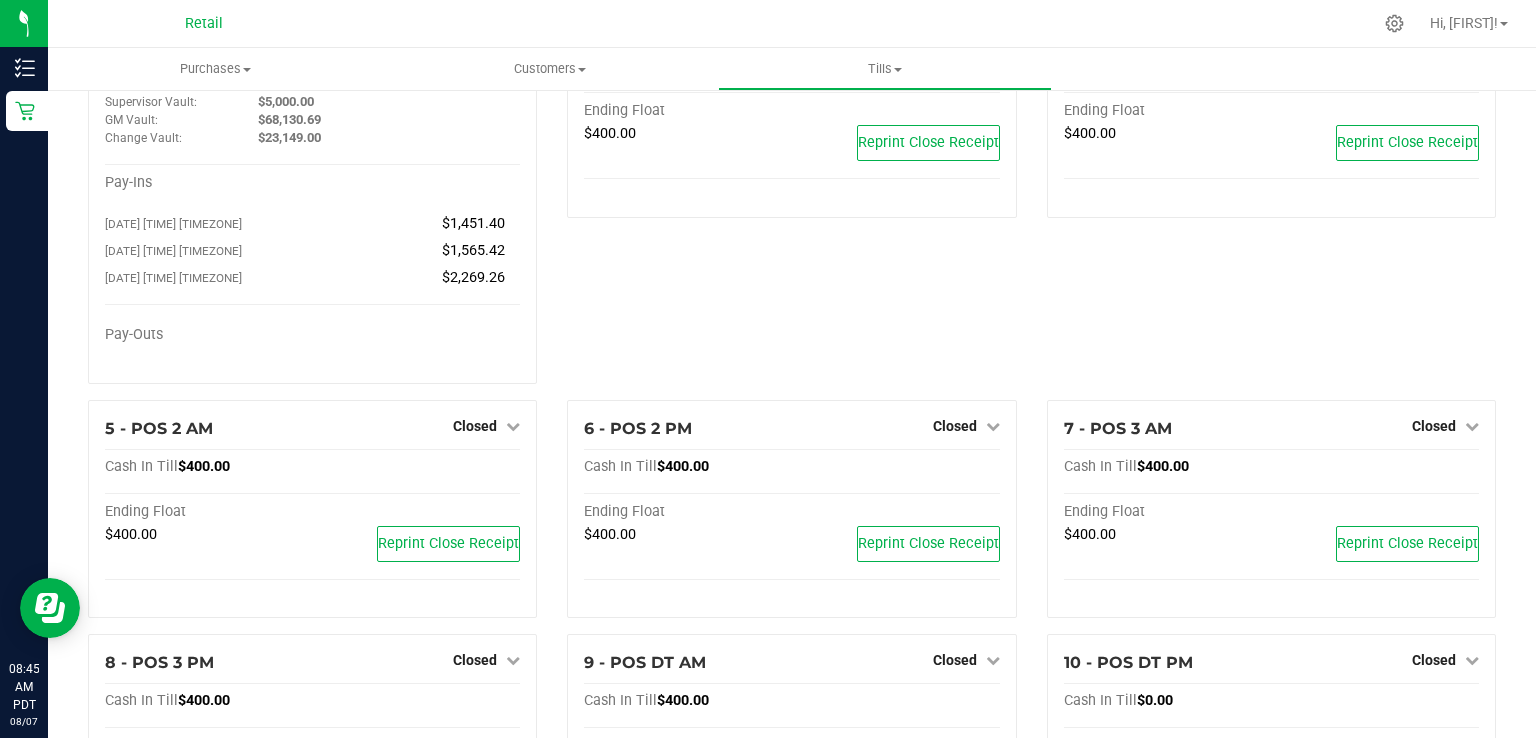 scroll, scrollTop: 132, scrollLeft: 0, axis: vertical 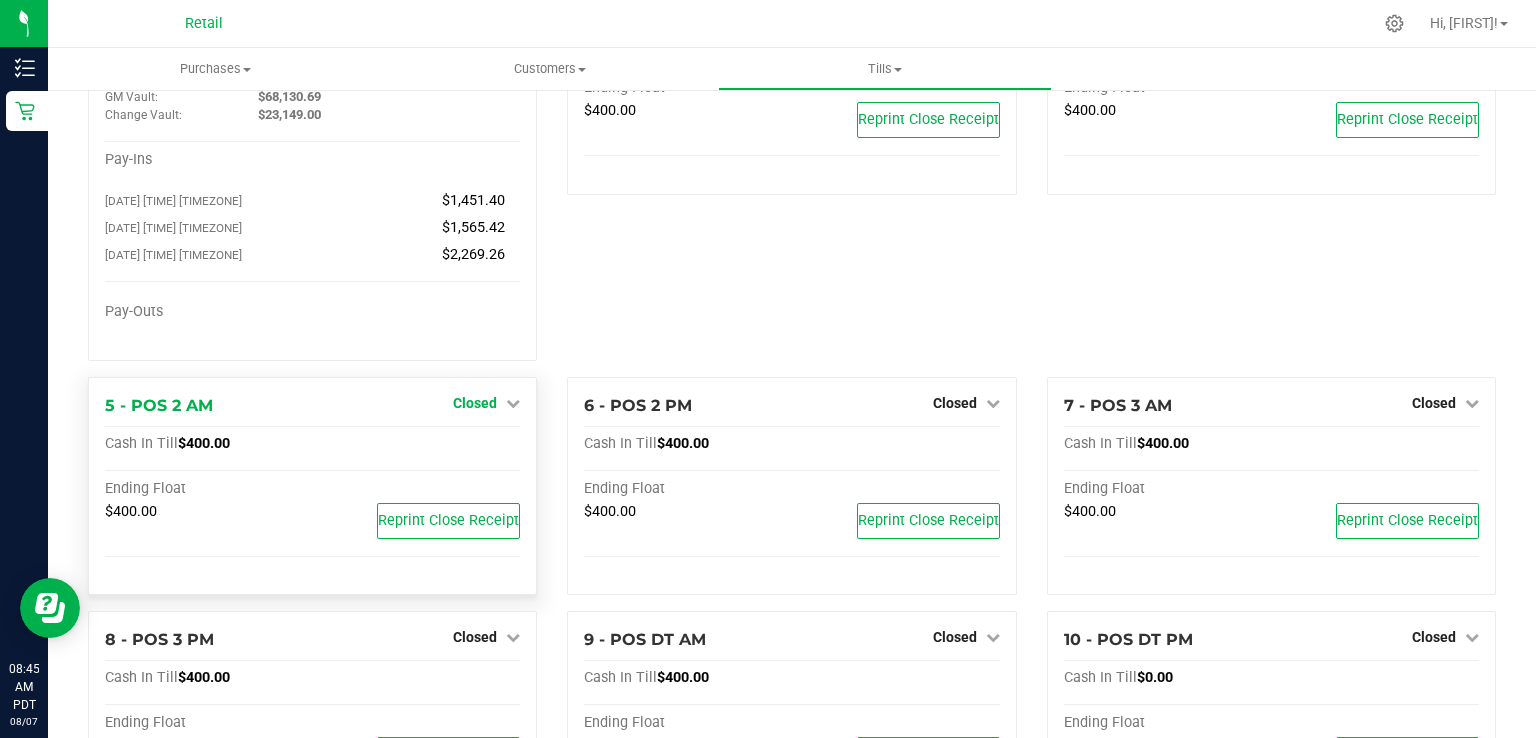 click on "Closed" at bounding box center [475, 403] 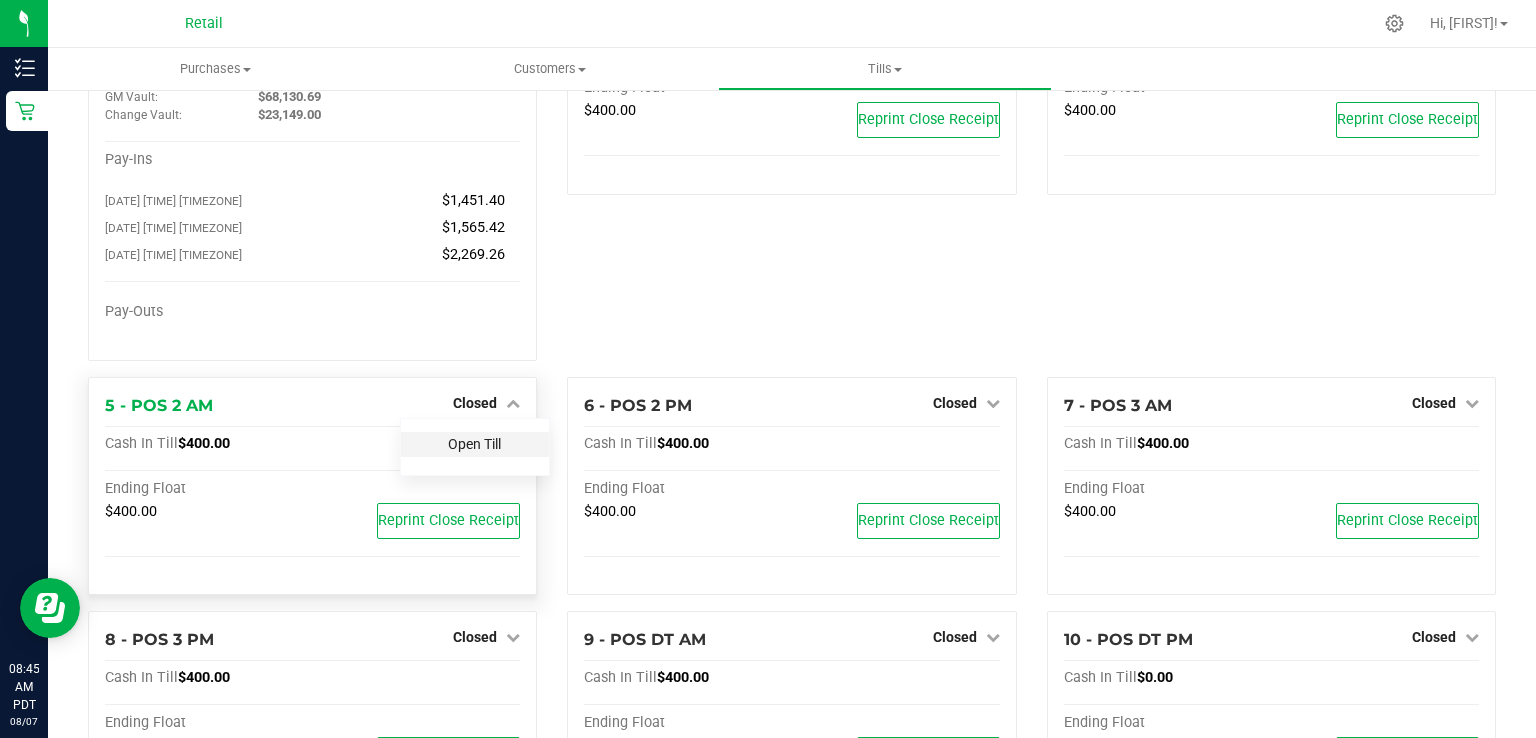 click on "Open Till" at bounding box center (474, 444) 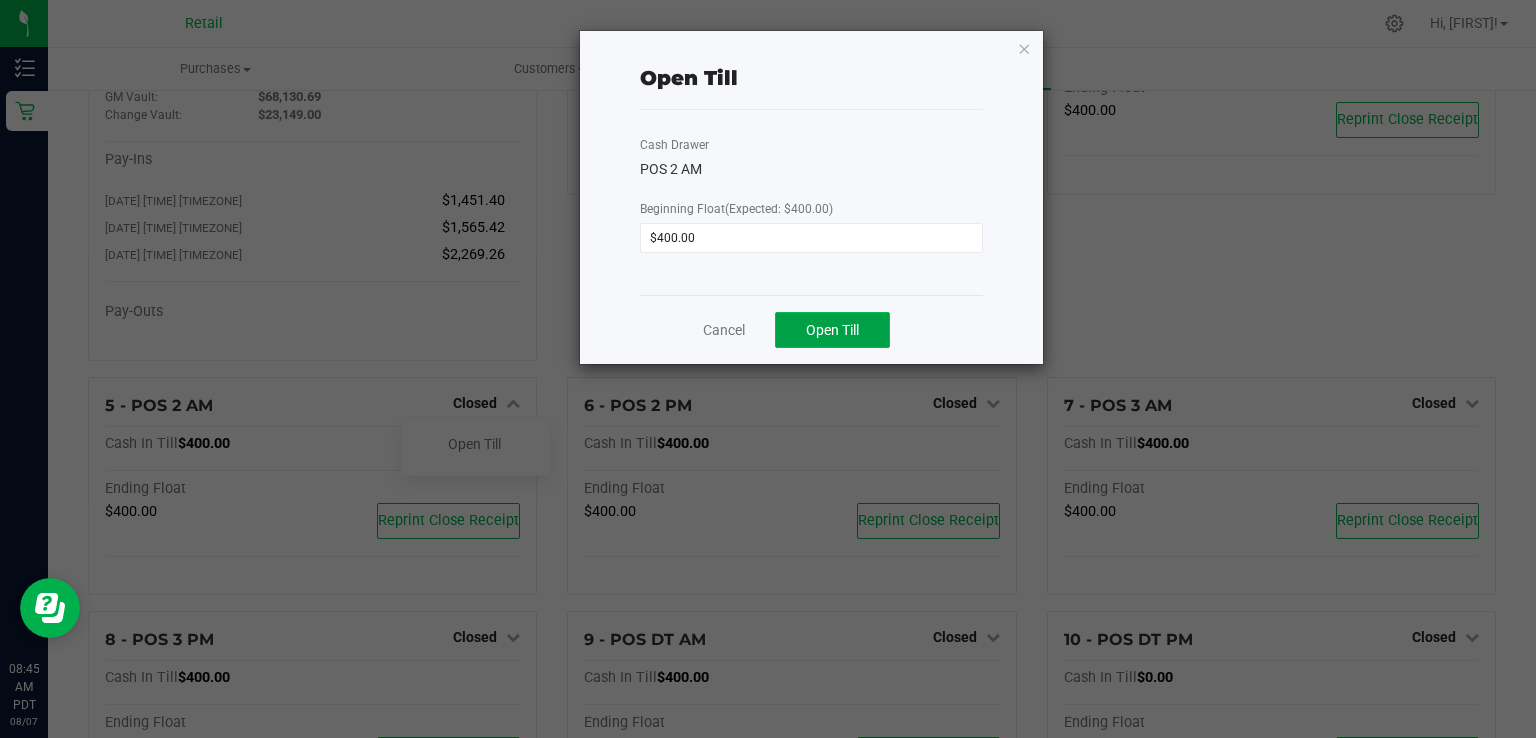 click on "Open Till" 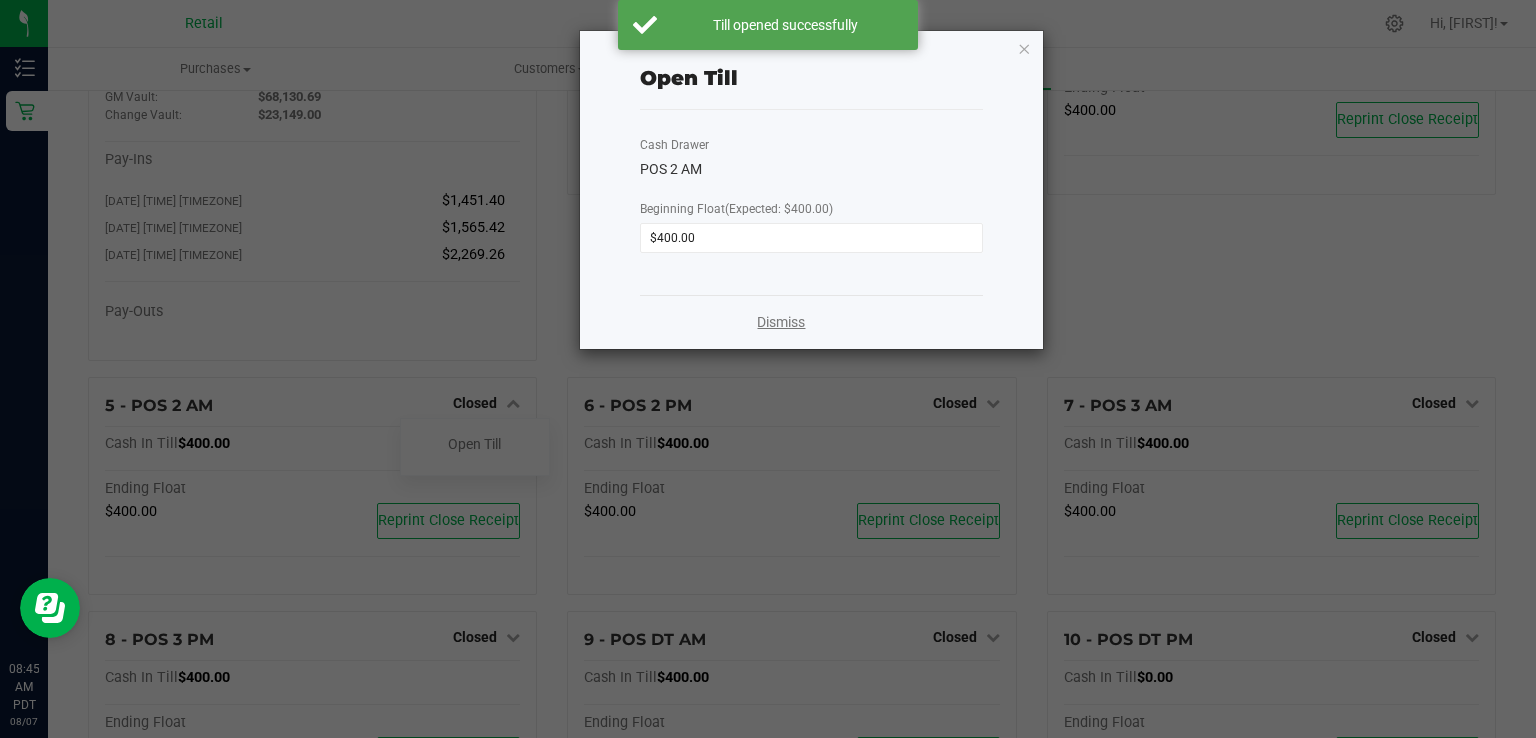 click on "Dismiss" 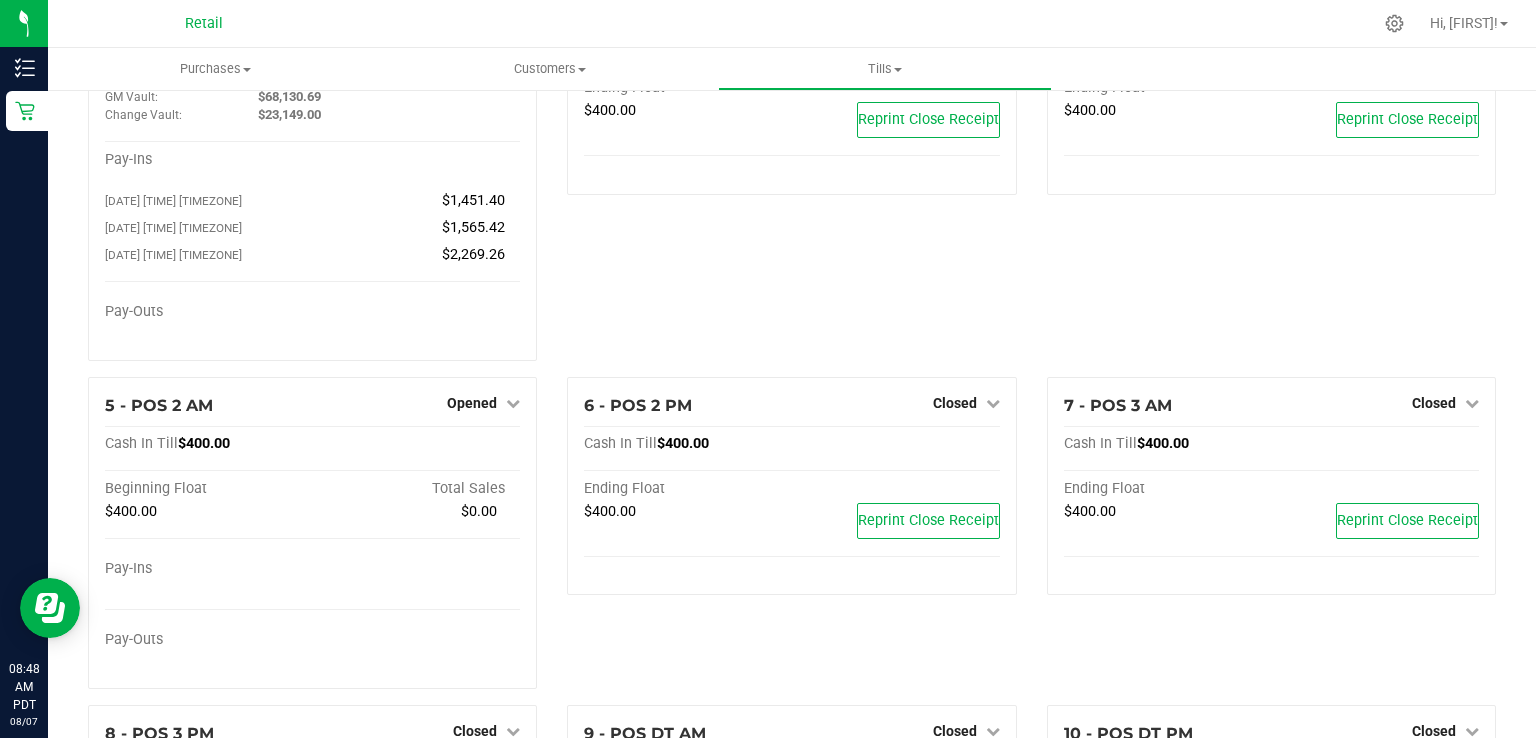 scroll, scrollTop: 0, scrollLeft: 0, axis: both 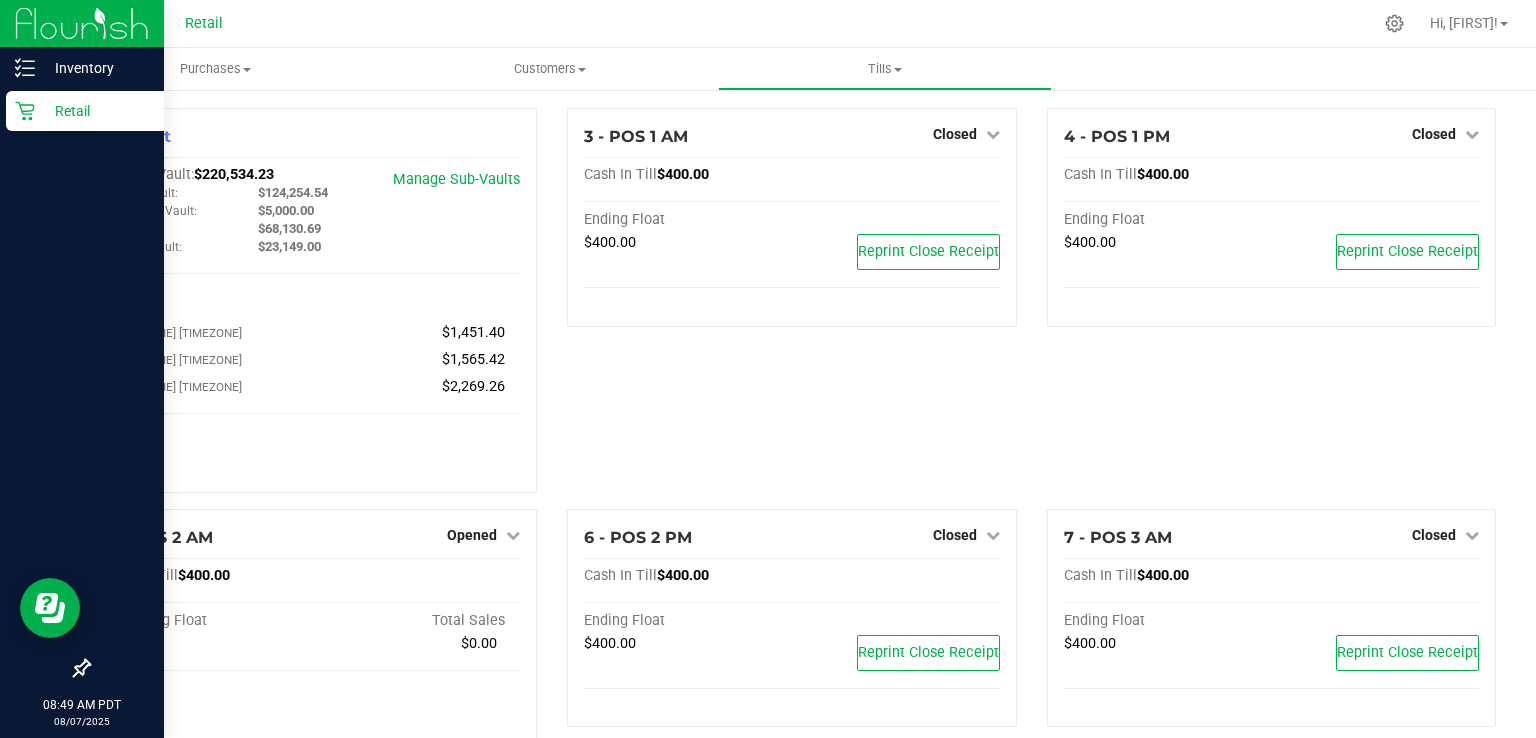 click on "Retail" at bounding box center [85, 111] 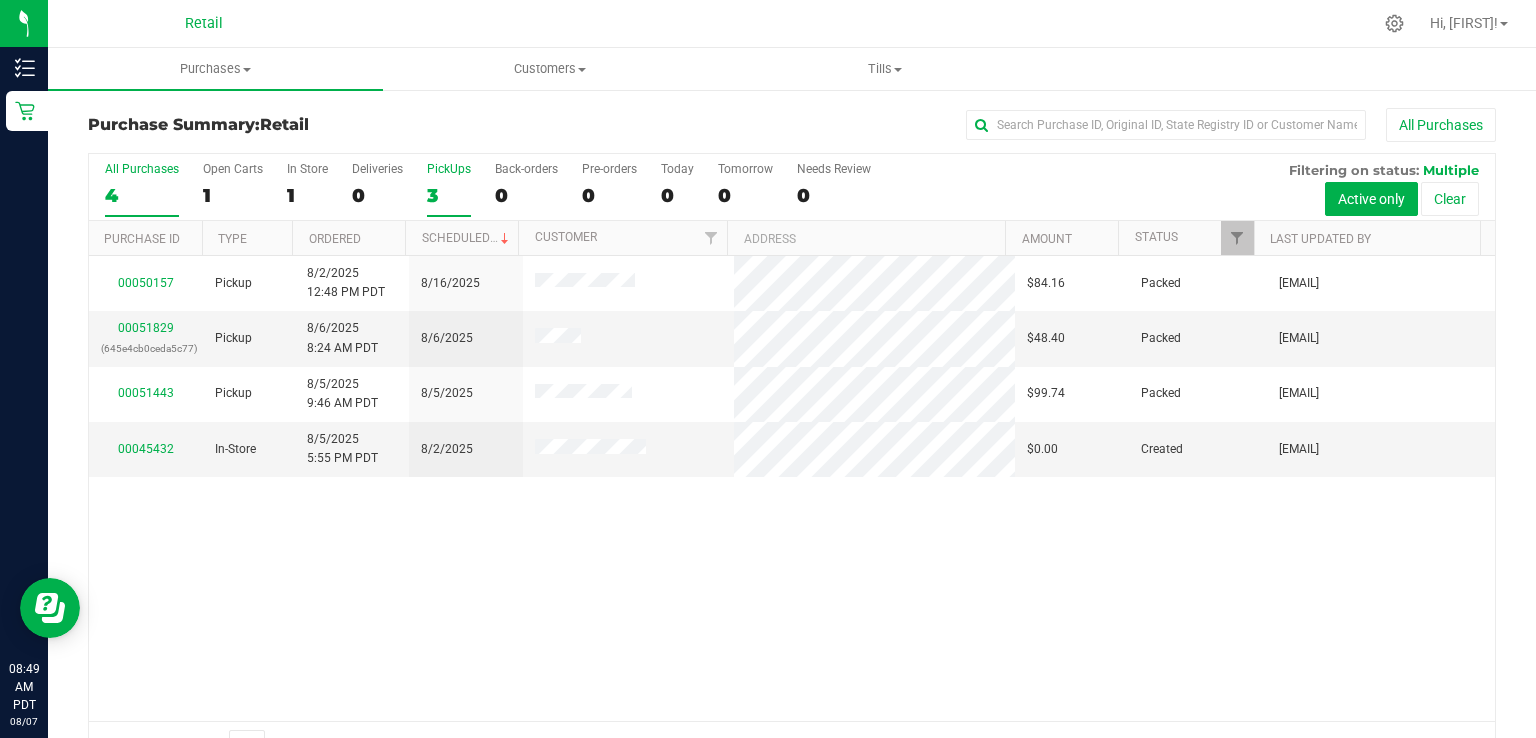 click on "3" at bounding box center (449, 195) 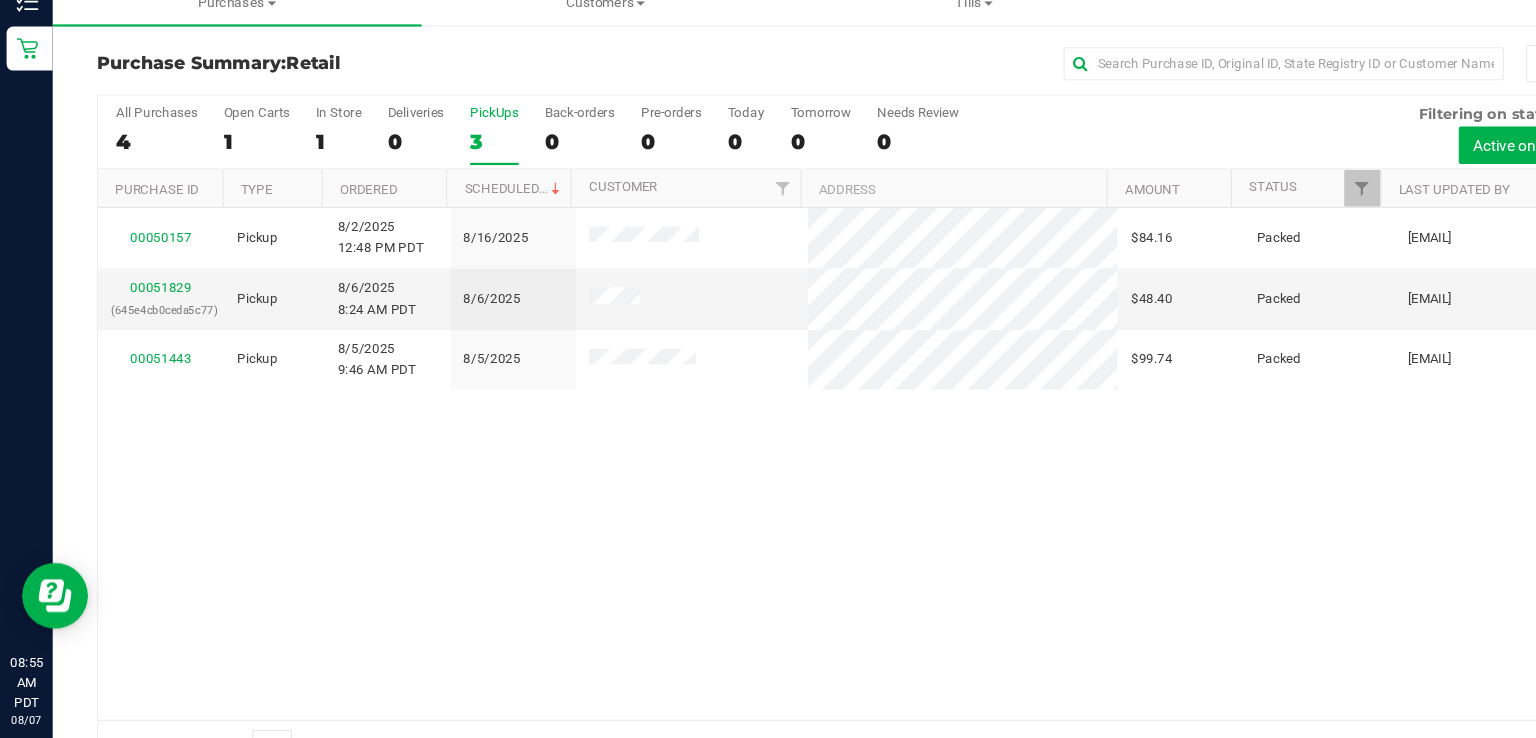 scroll, scrollTop: 0, scrollLeft: 0, axis: both 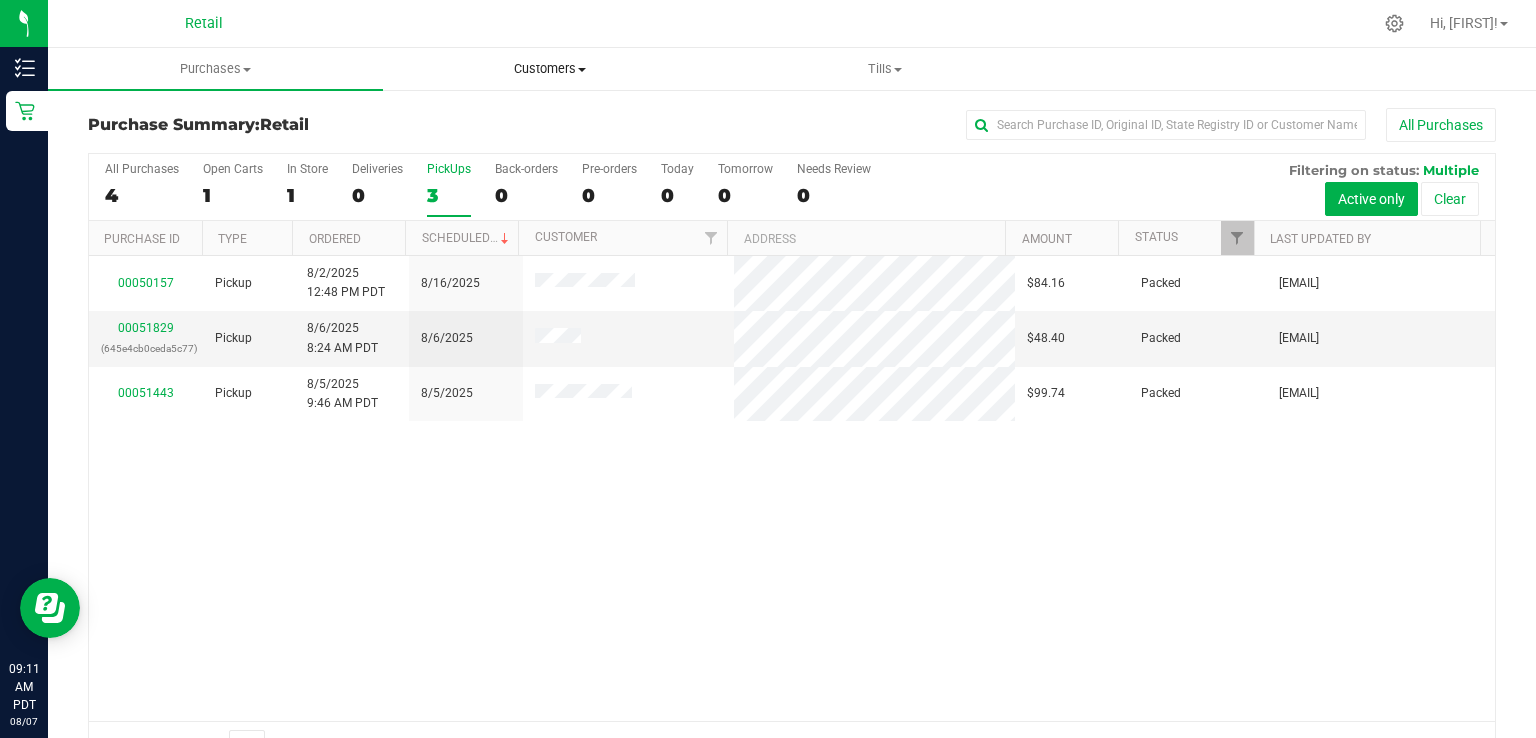 click on "Customers" at bounding box center (550, 69) 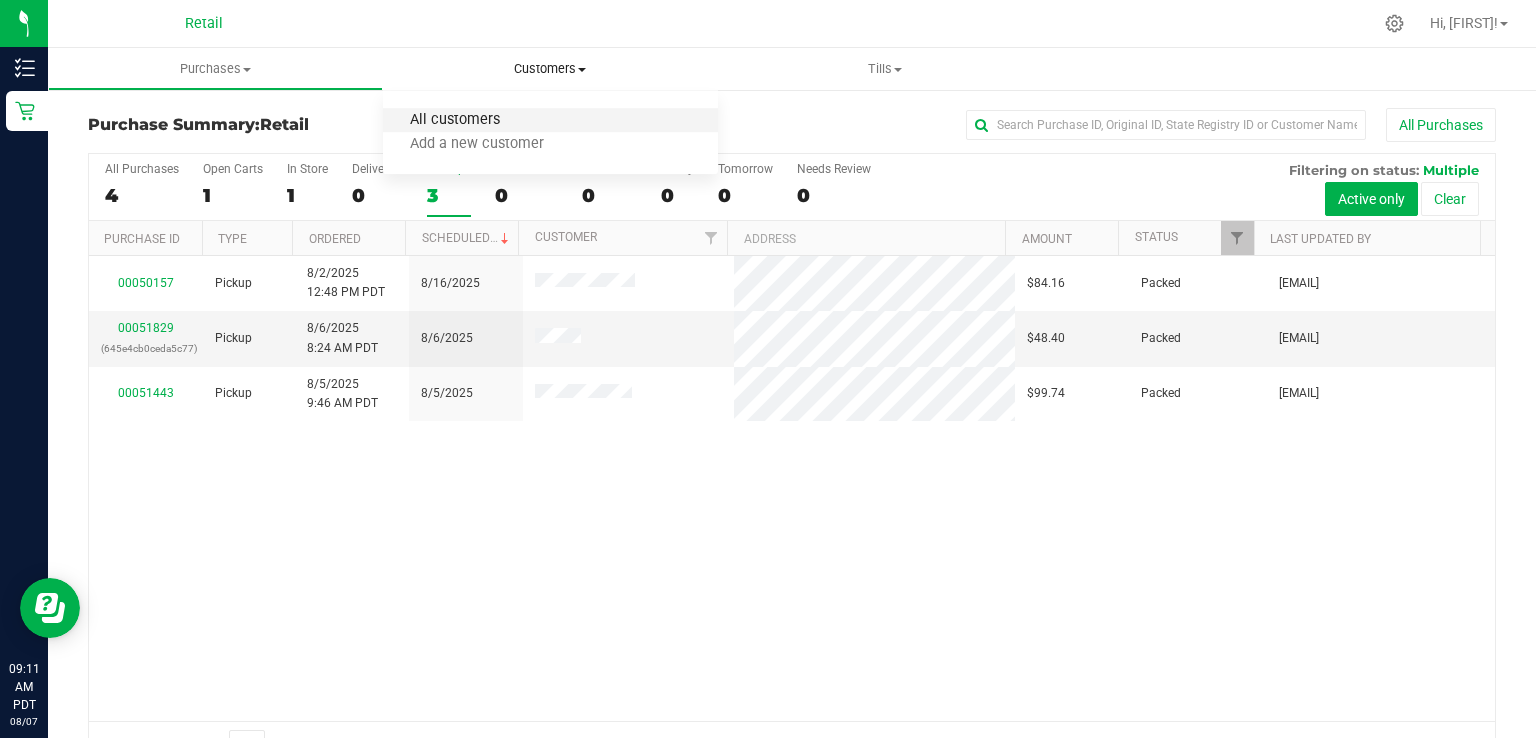 click on "All customers" at bounding box center (455, 120) 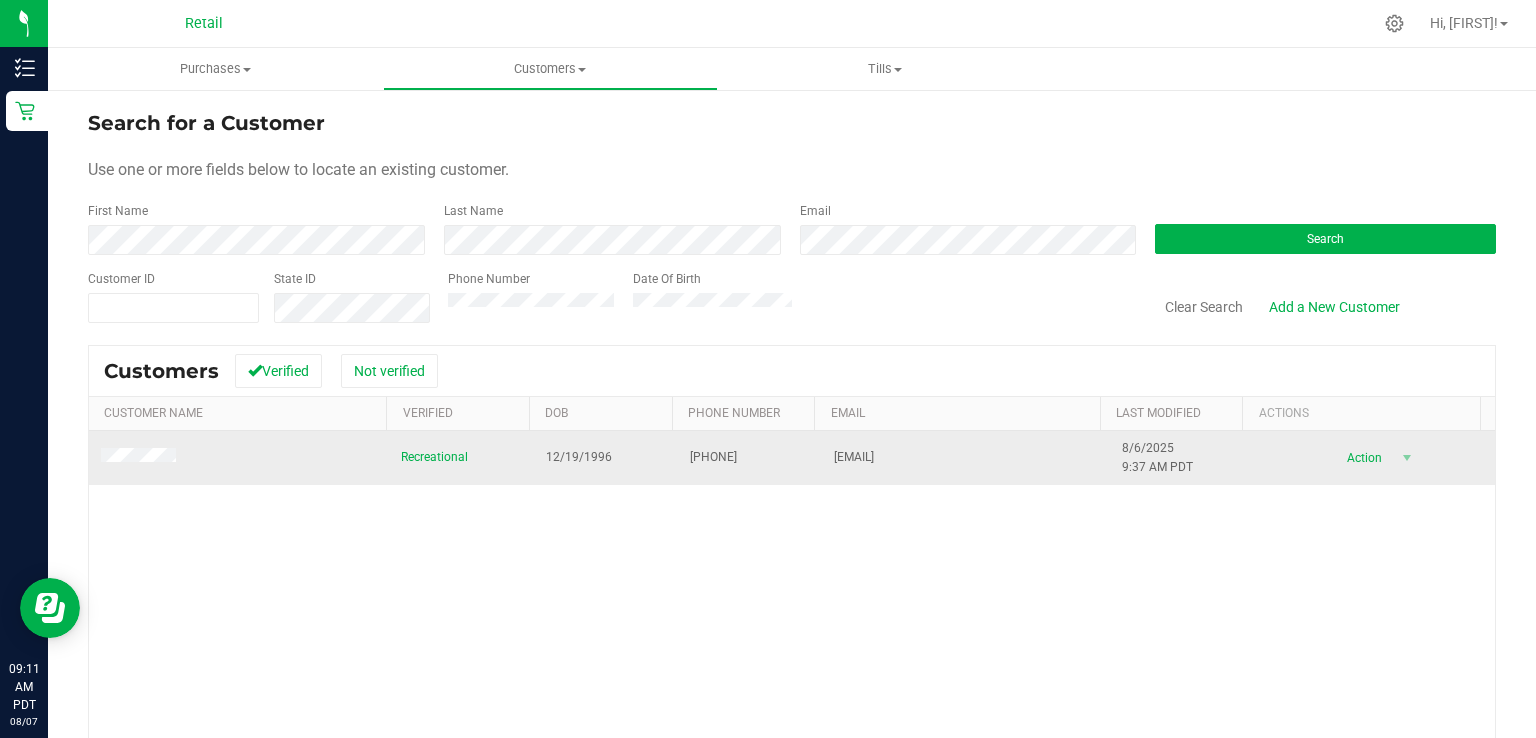 click on "Action Action Add to queue Create new purchase View profile View purchases" at bounding box center [1375, 458] 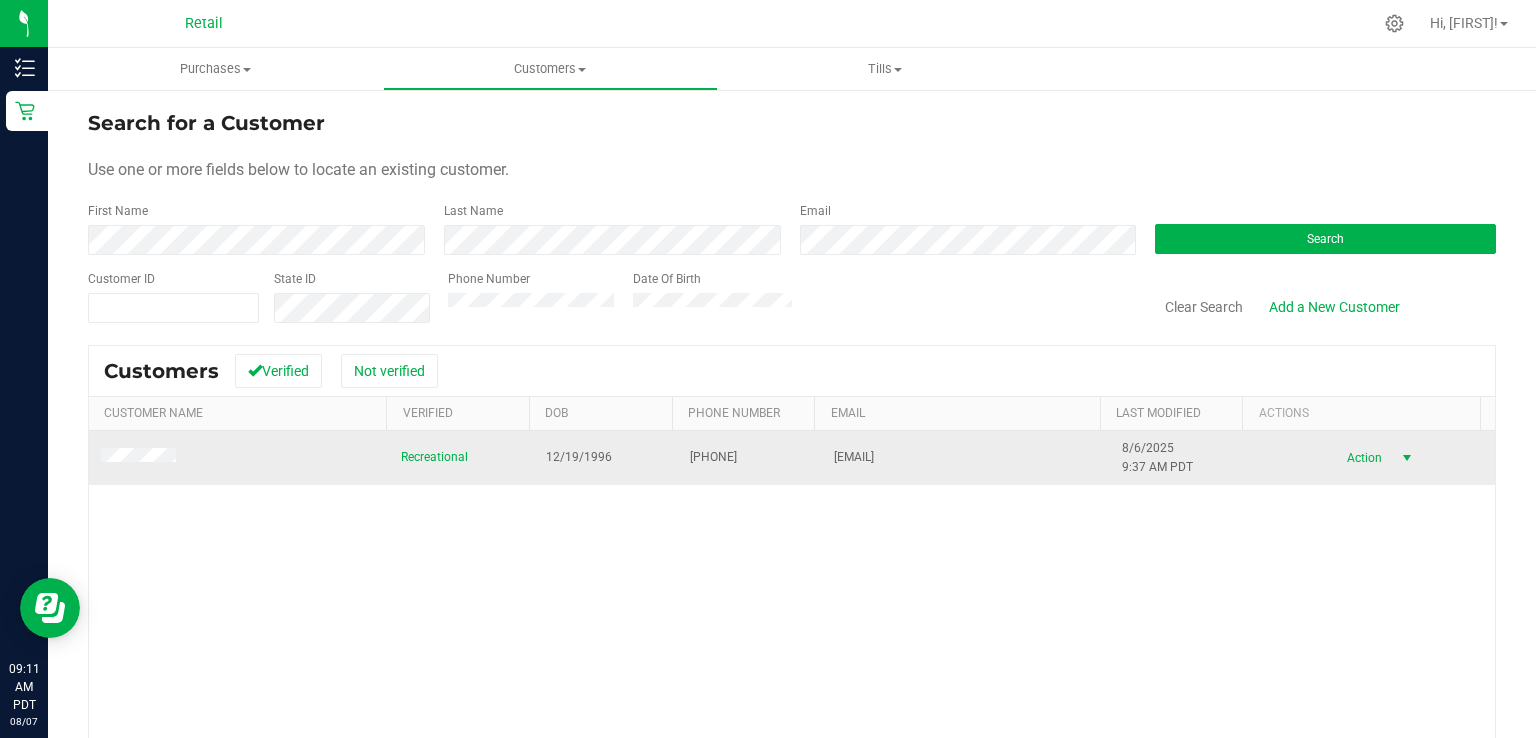 click at bounding box center (1407, 458) 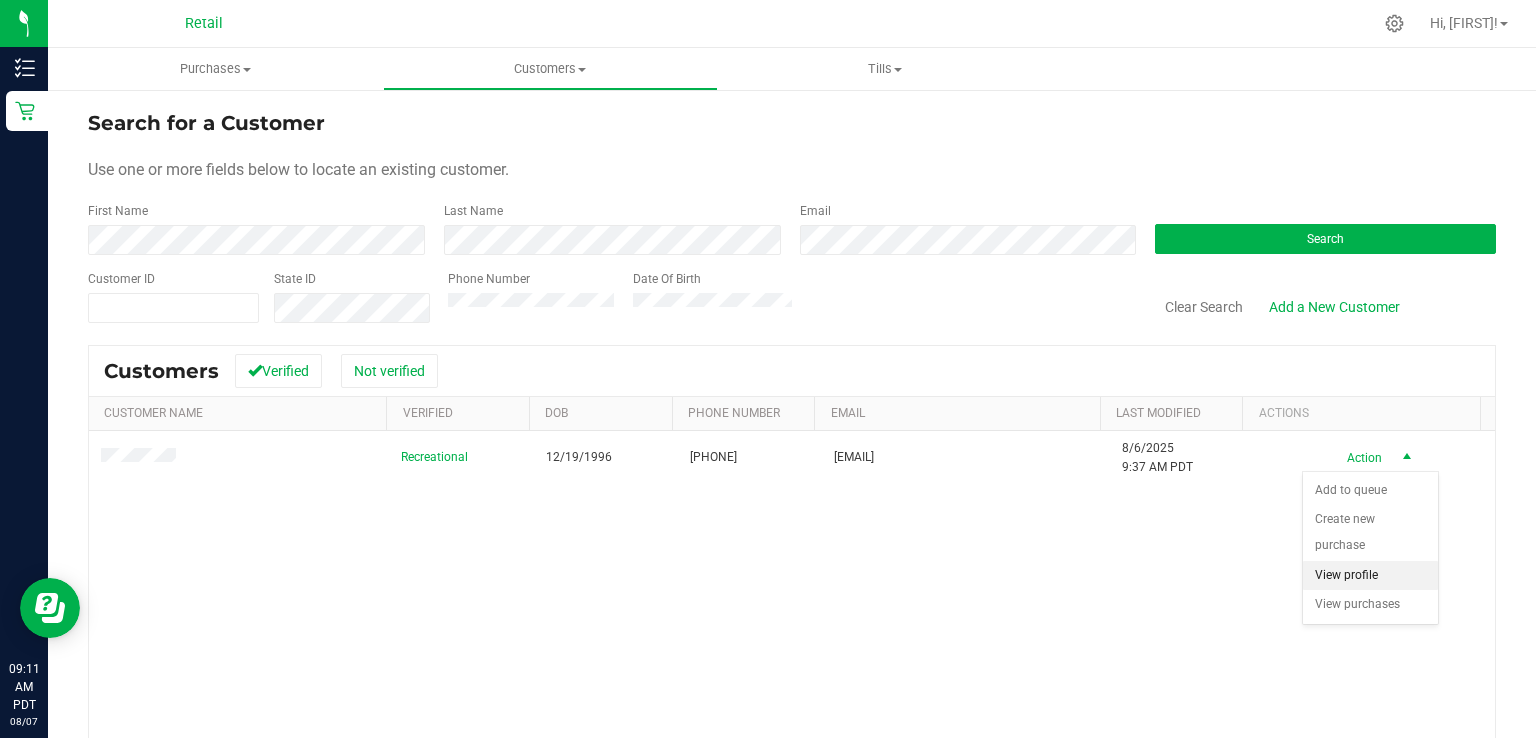 click on "View profile" at bounding box center [1370, 576] 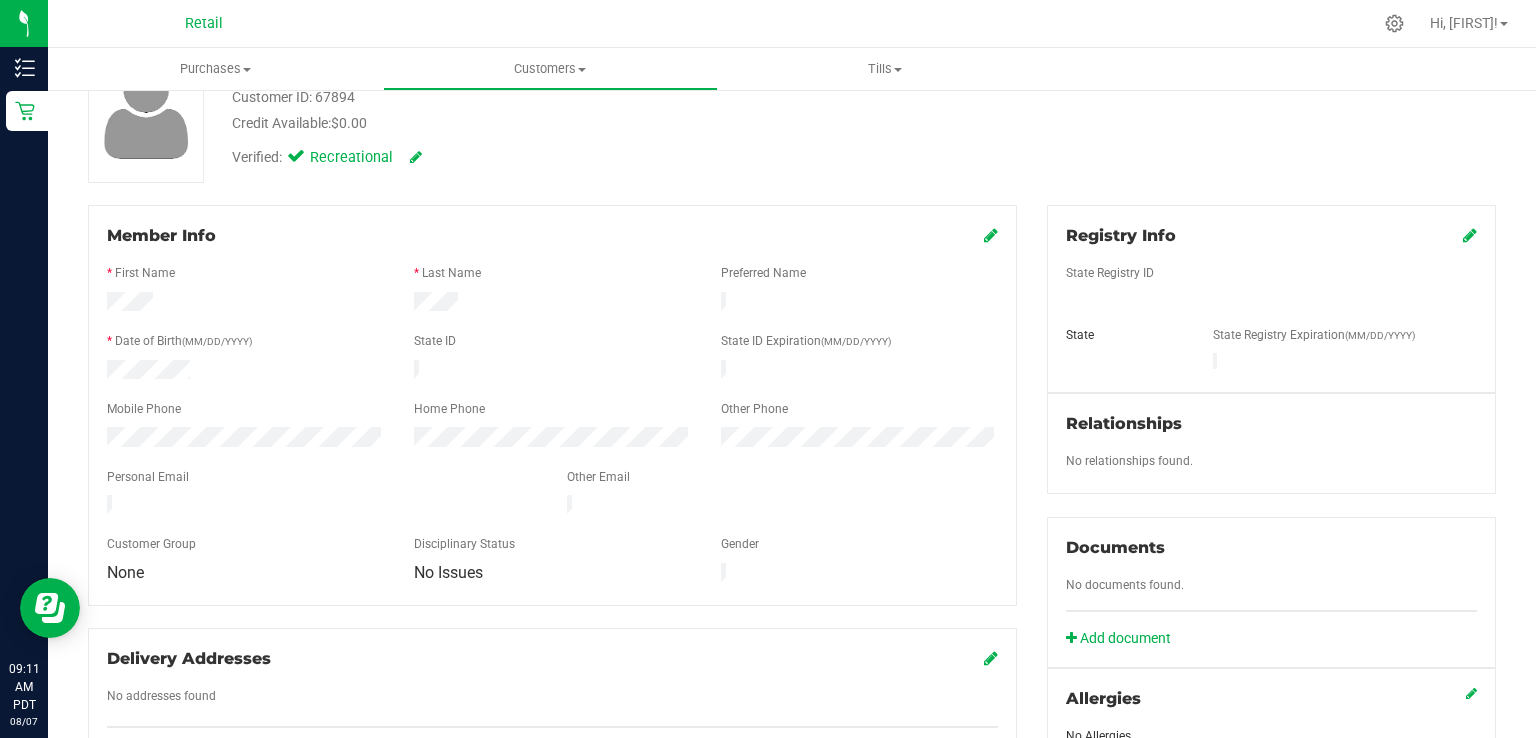 scroll, scrollTop: 0, scrollLeft: 0, axis: both 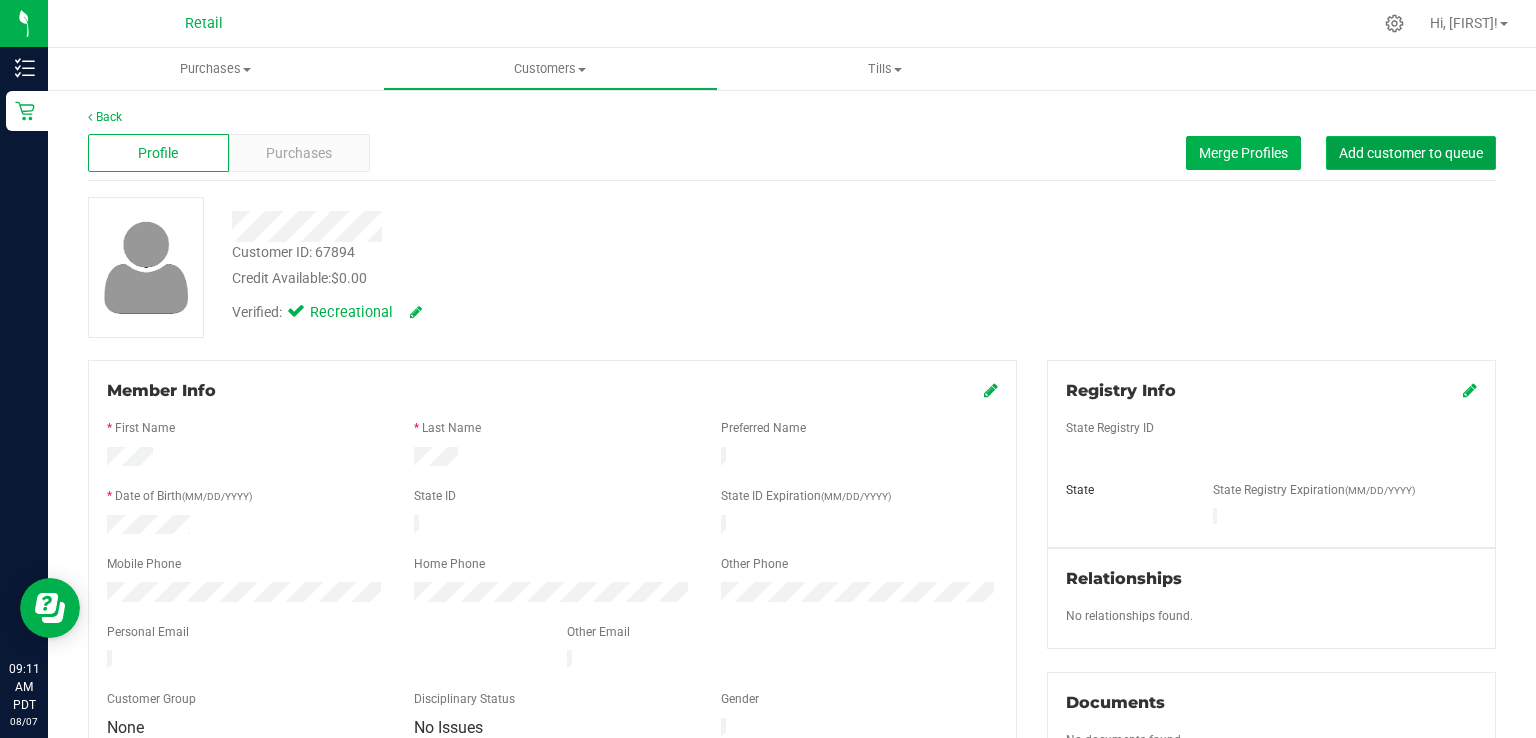 click on "Add customer to queue" at bounding box center (1411, 153) 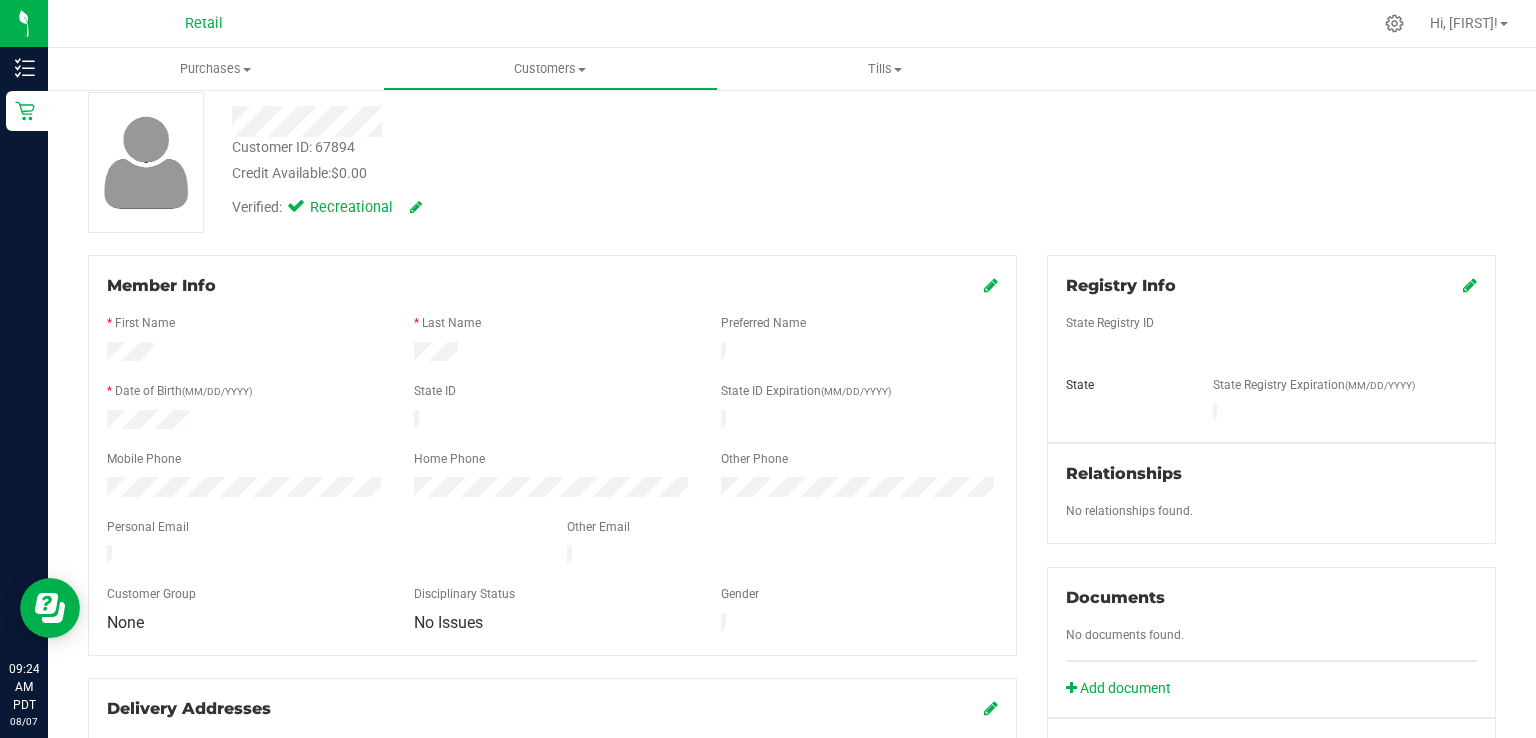 scroll, scrollTop: 0, scrollLeft: 0, axis: both 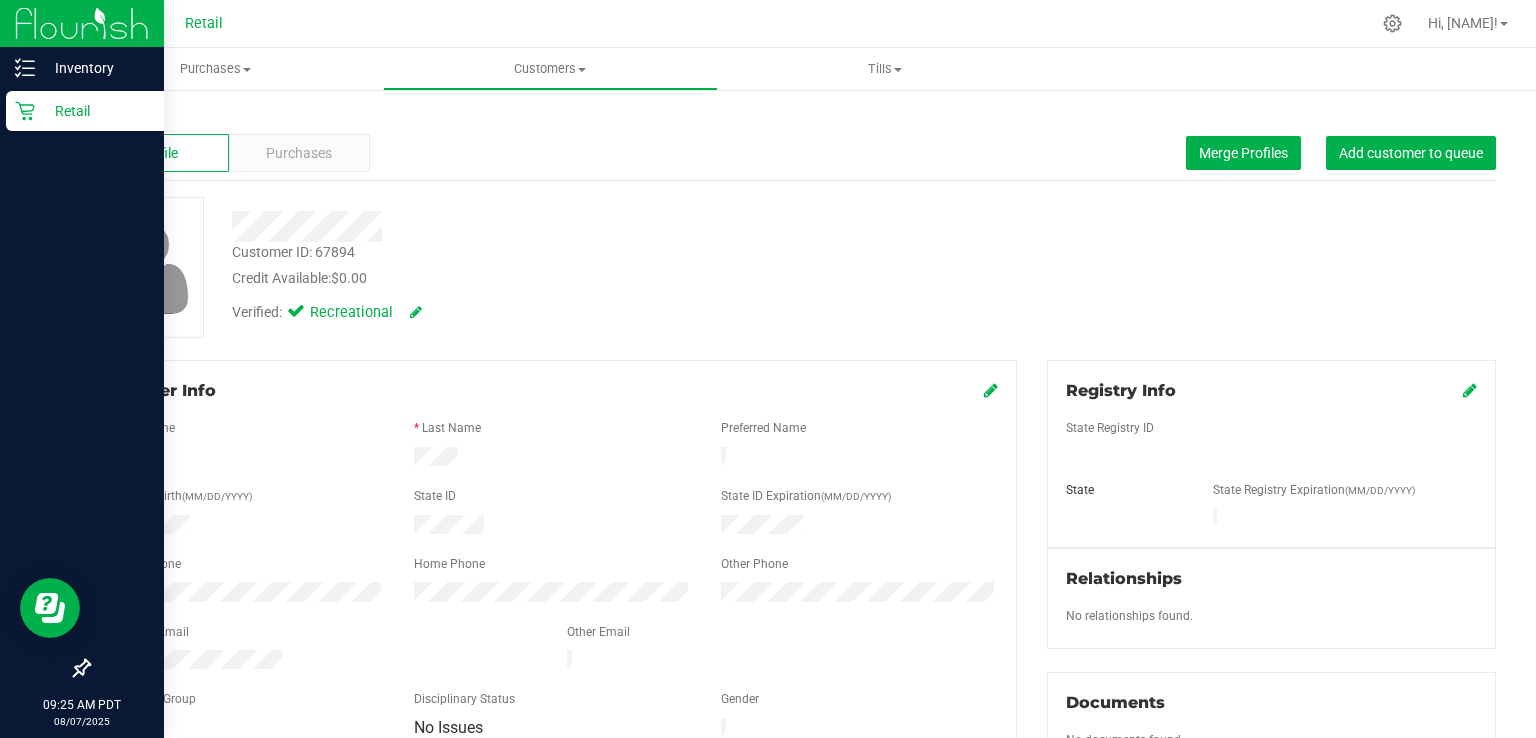 click on "Retail" at bounding box center (95, 111) 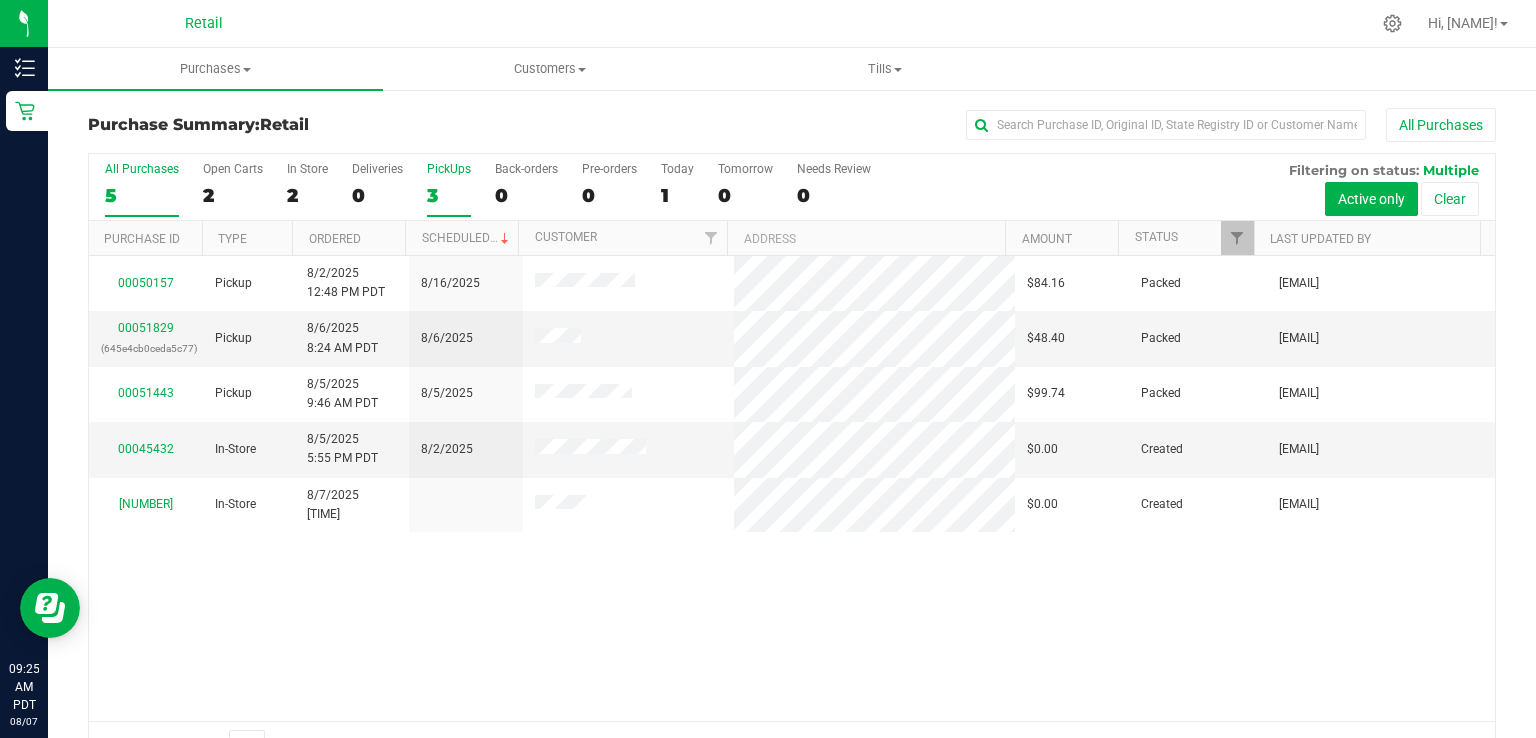 click on "PickUps
3" at bounding box center (449, 189) 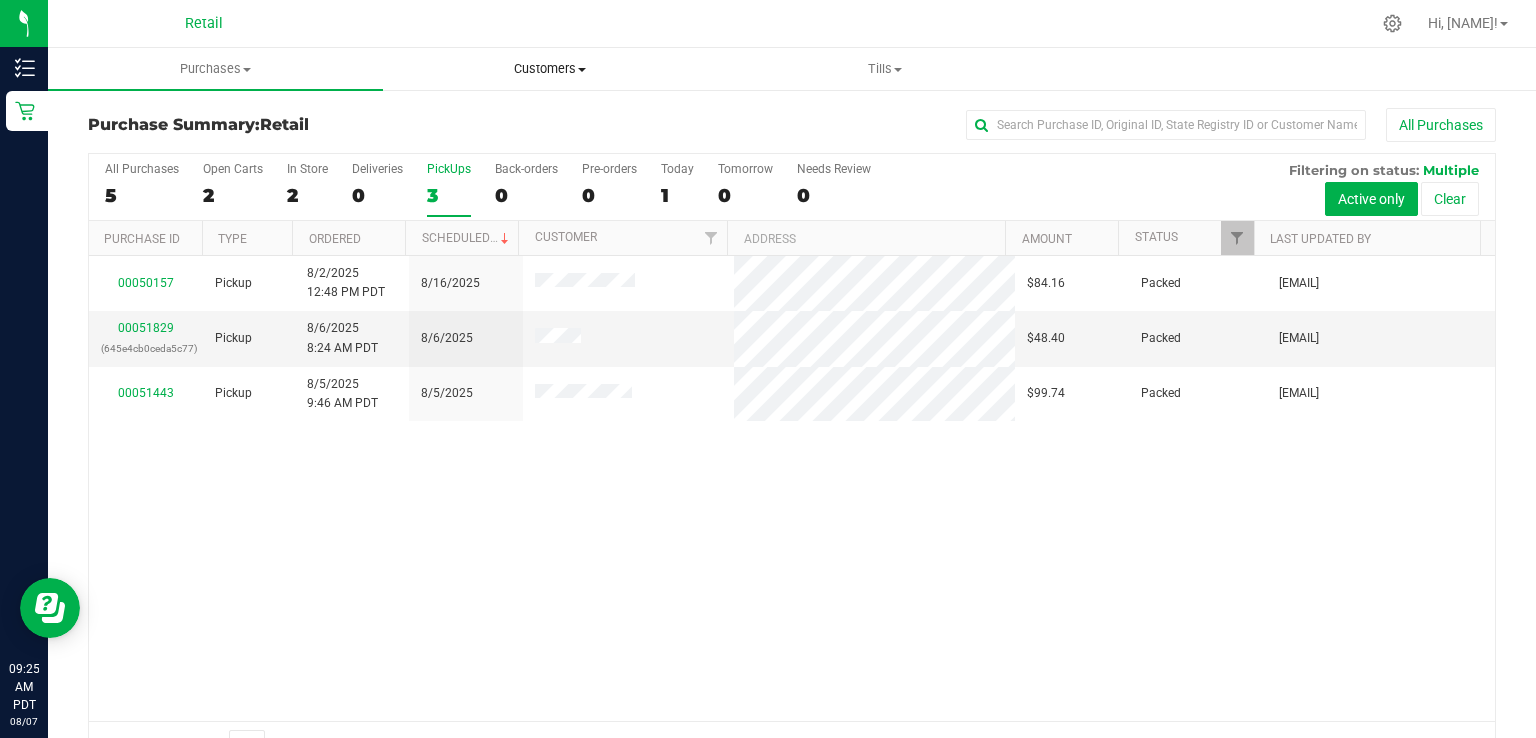 click on "Customers" at bounding box center (550, 69) 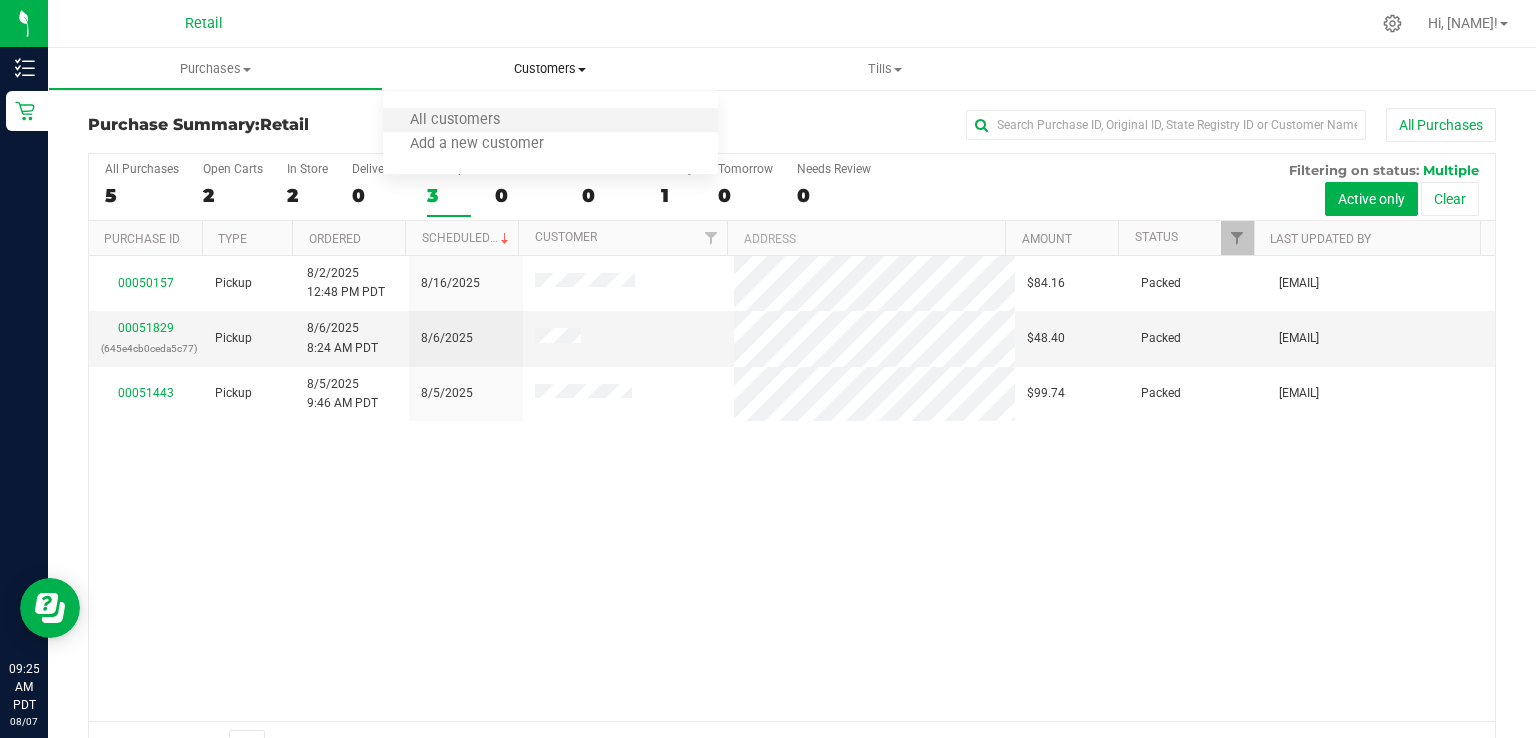 click on "All customers" at bounding box center (550, 121) 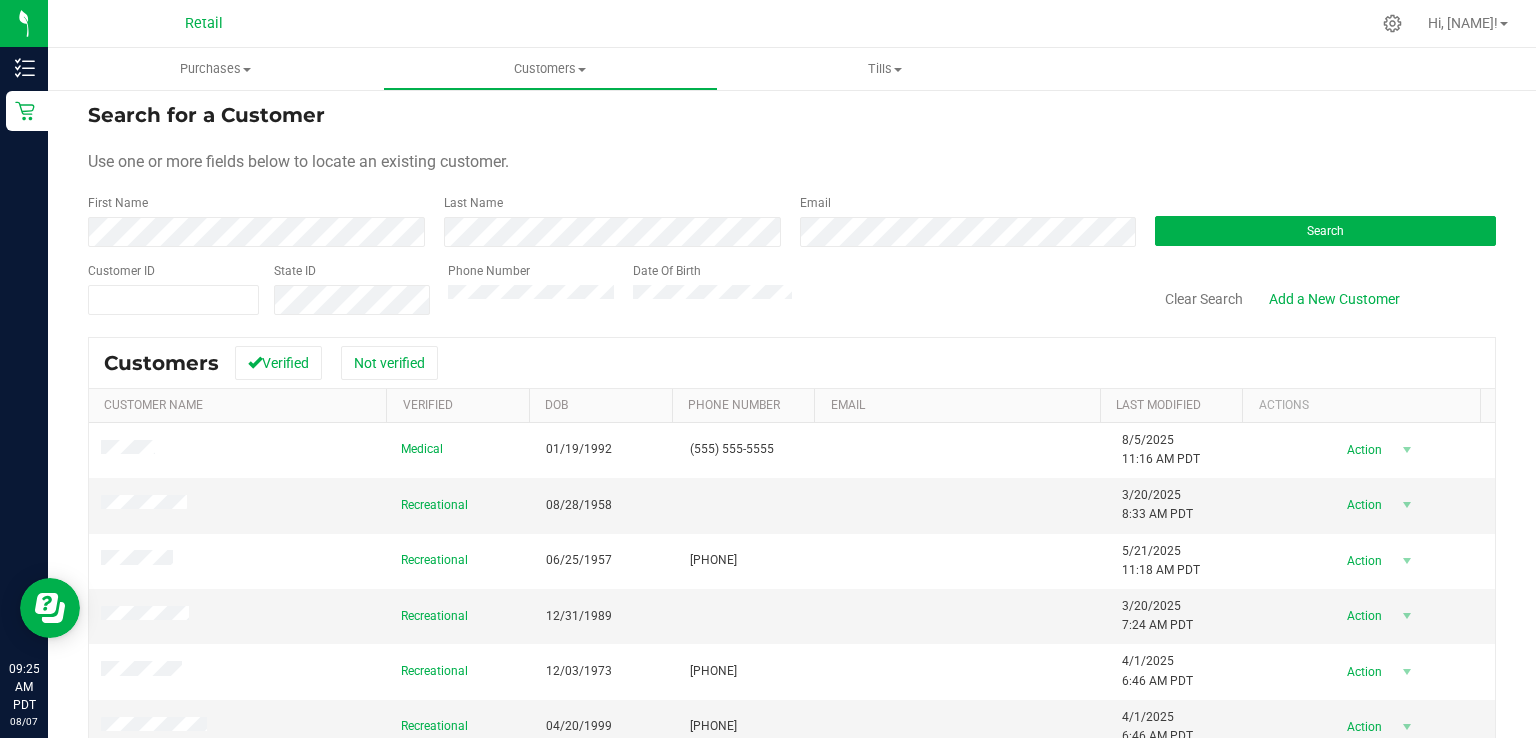 scroll, scrollTop: 0, scrollLeft: 0, axis: both 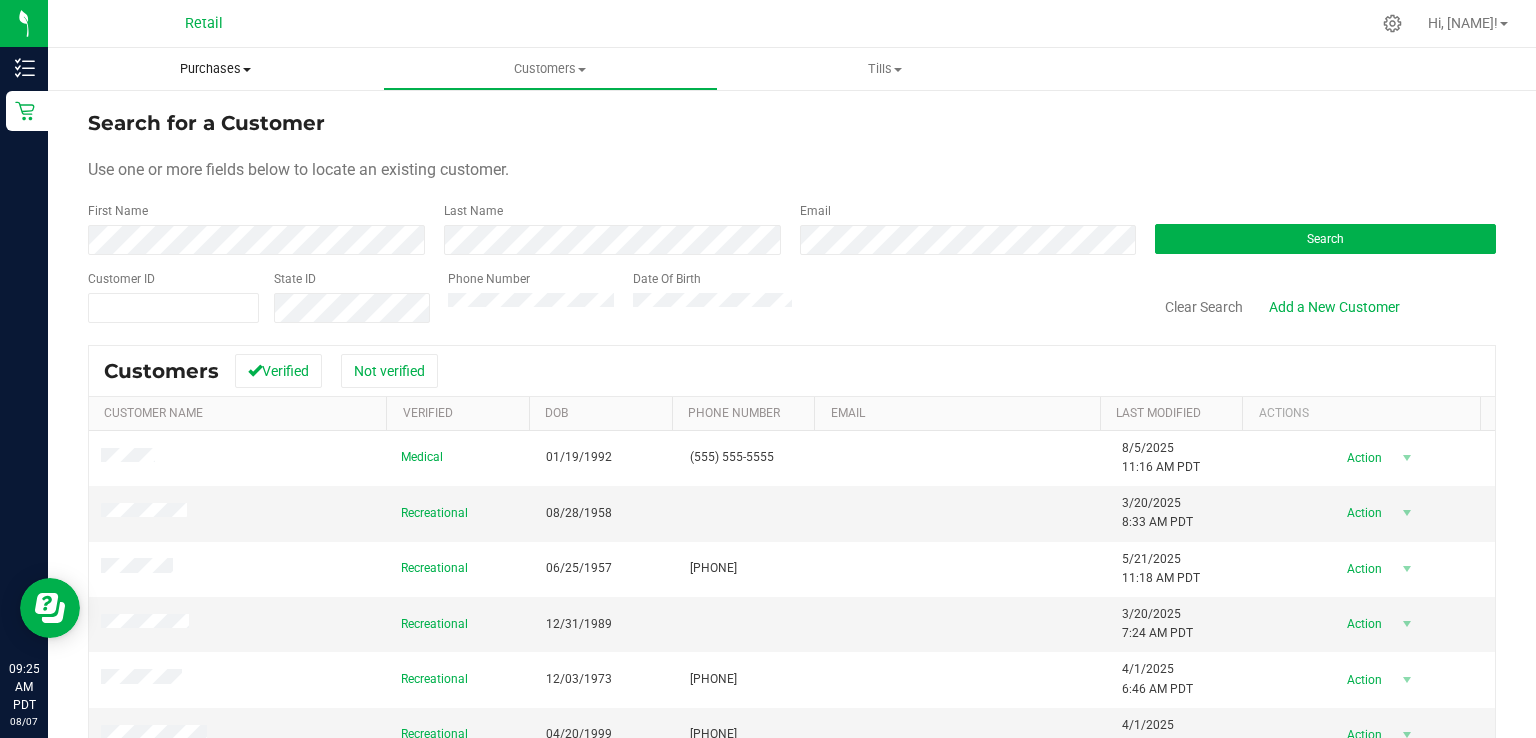 click on "Purchases
Summary of purchases
Fulfillment
All purchases" at bounding box center [215, 69] 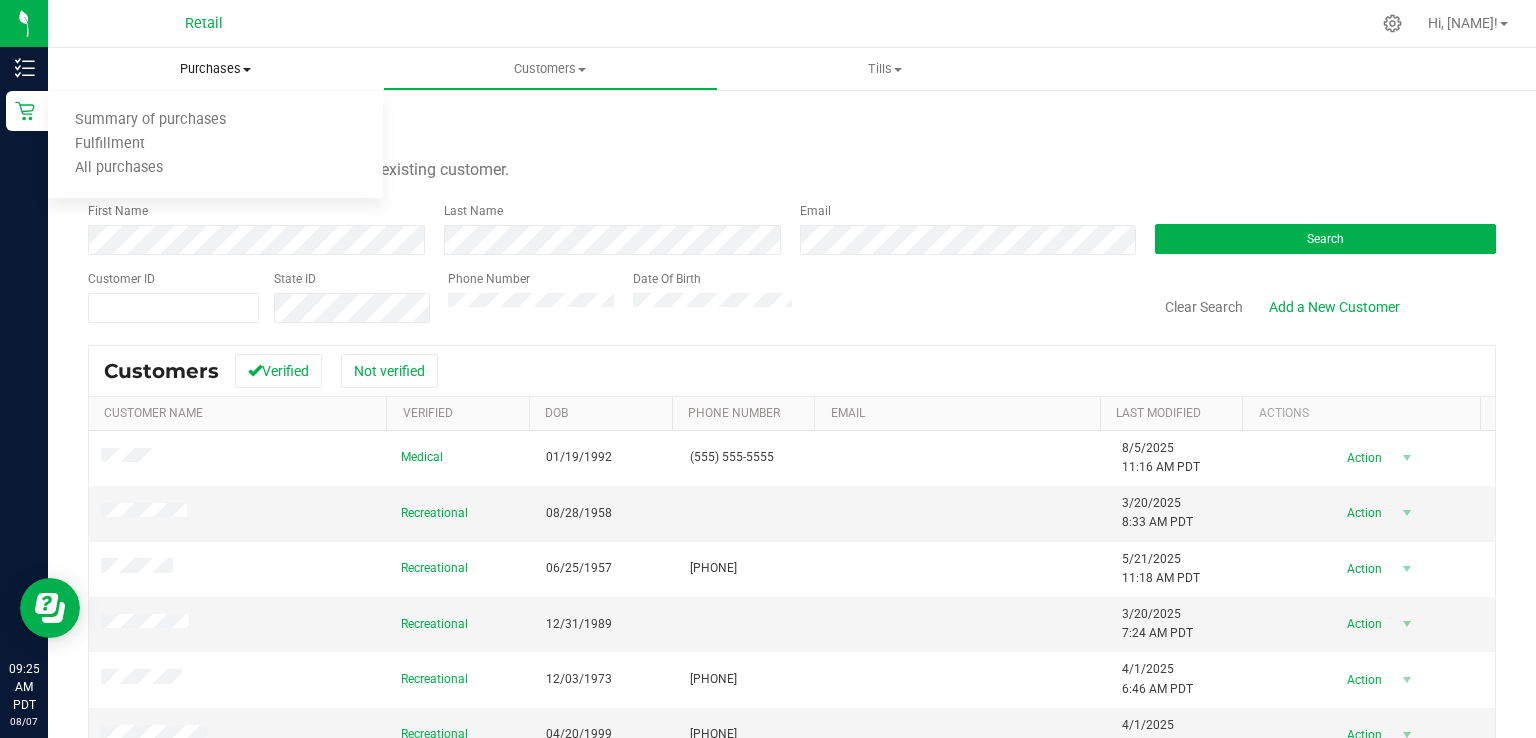 click on "Purchases" at bounding box center [215, 69] 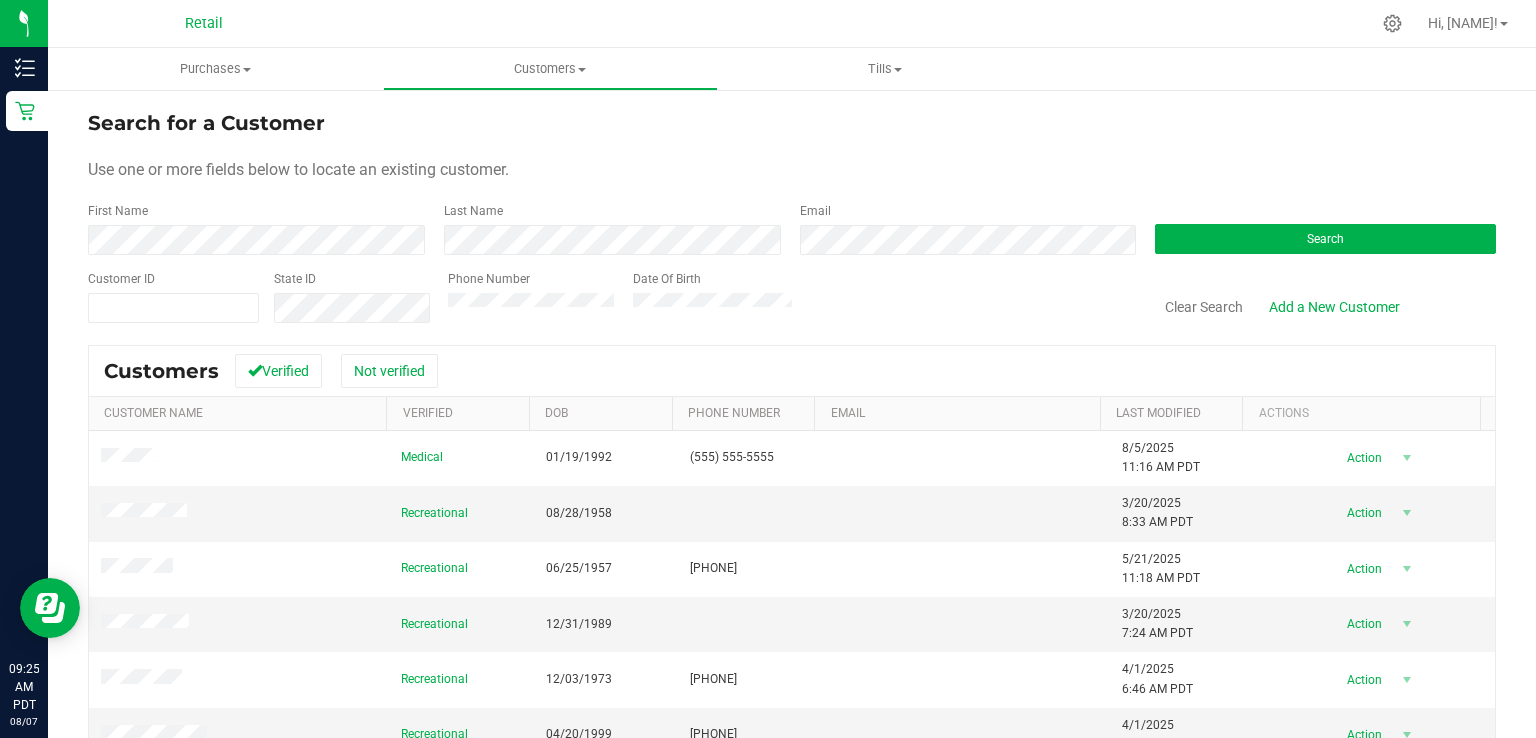click on "Retail   Hi, Selena!" at bounding box center (792, 24) 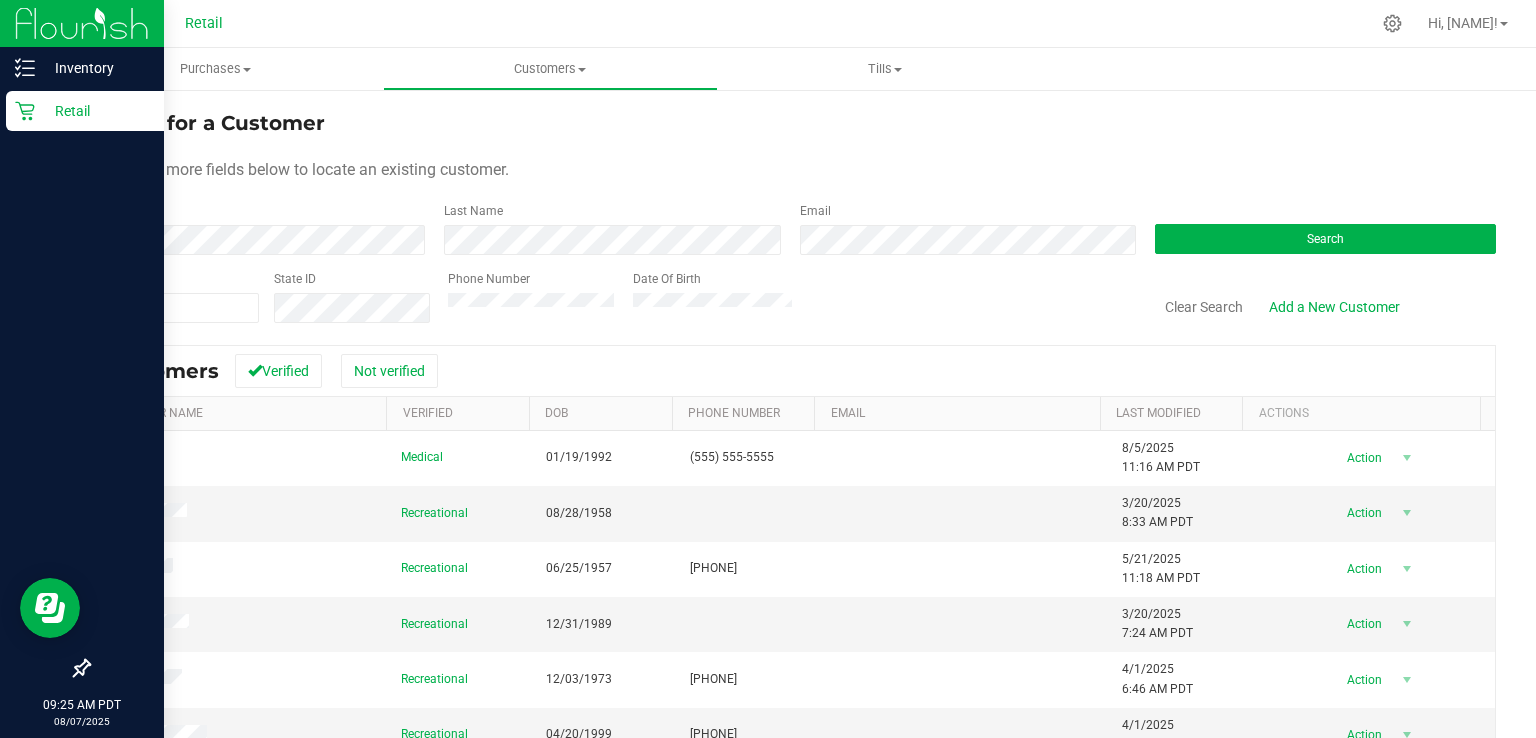 click 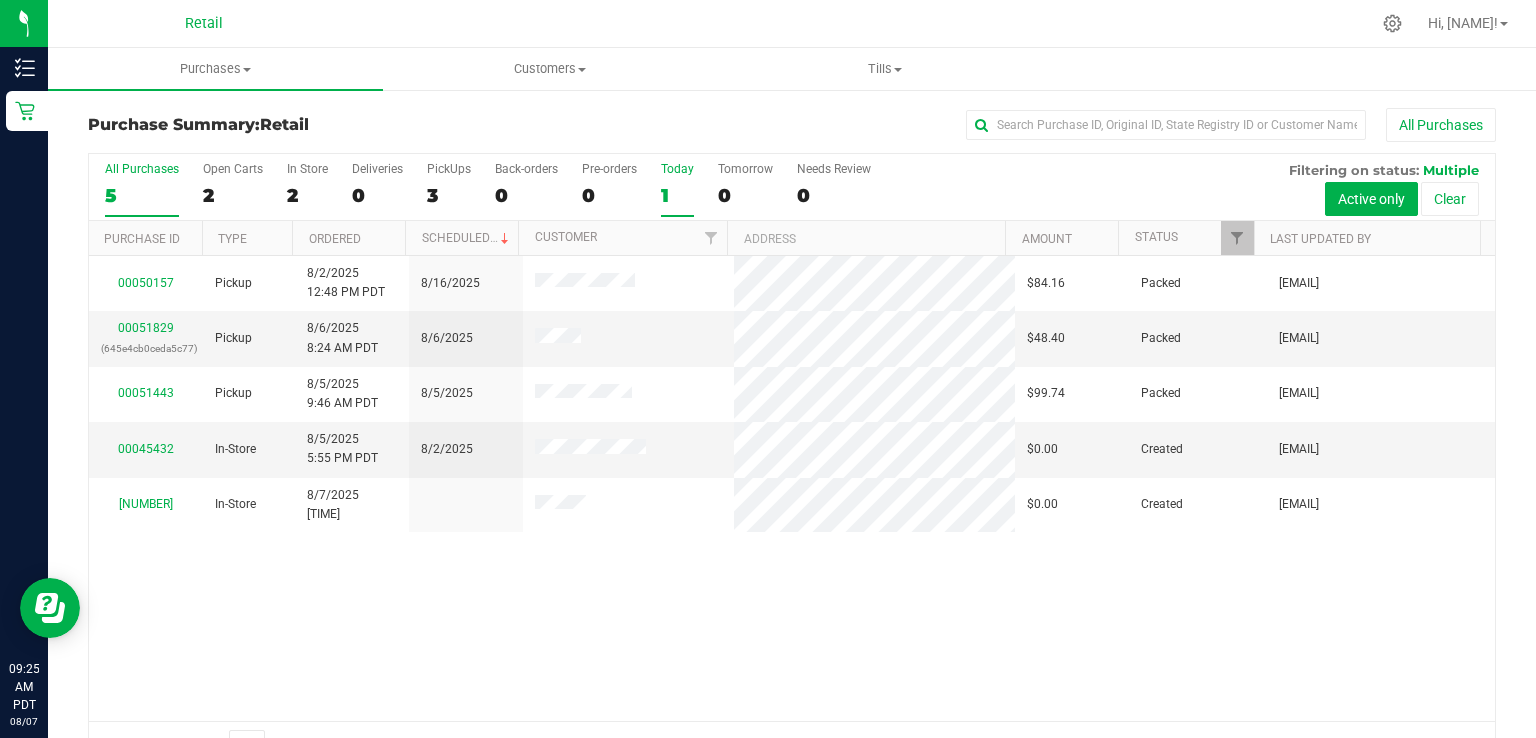 click on "1" at bounding box center (677, 195) 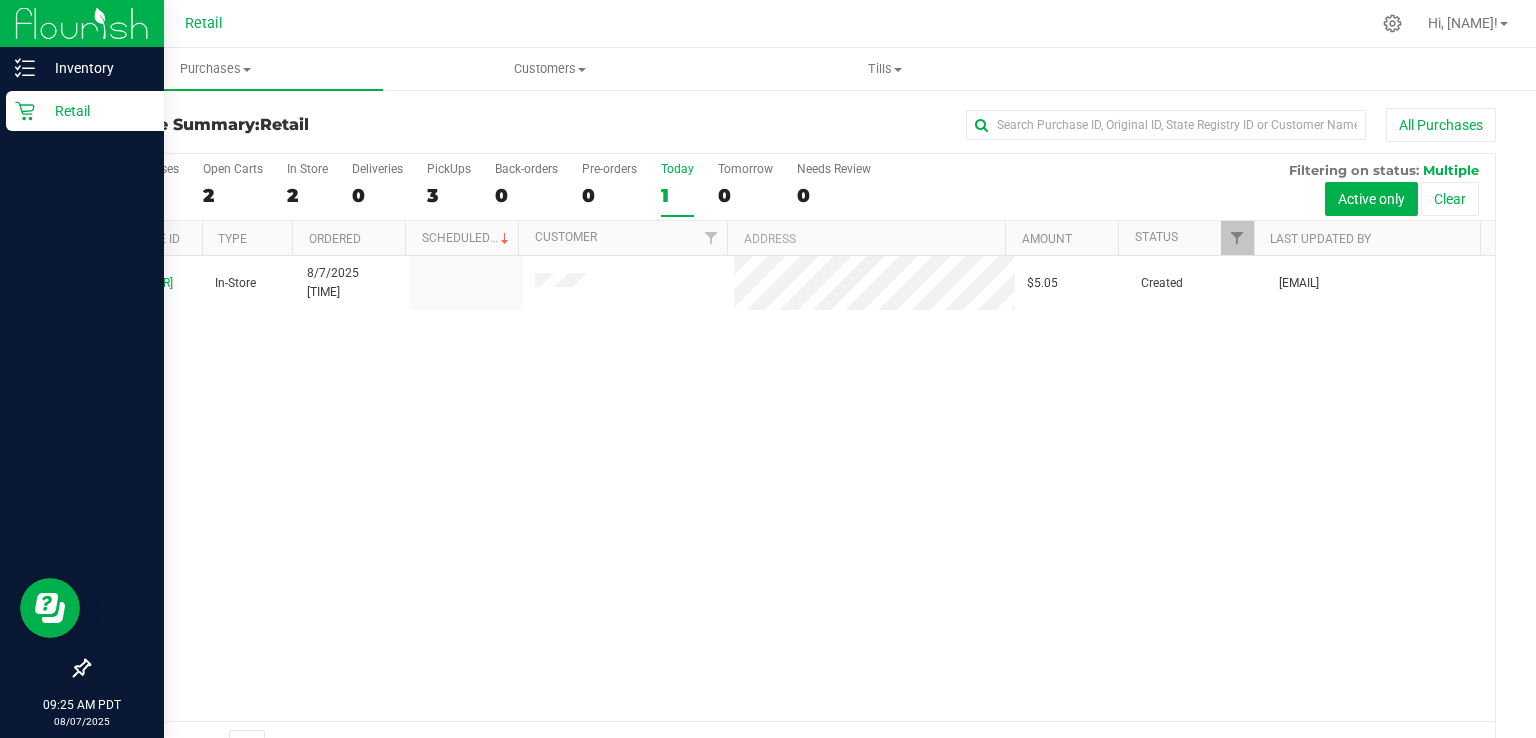 click on "Retail" at bounding box center (95, 111) 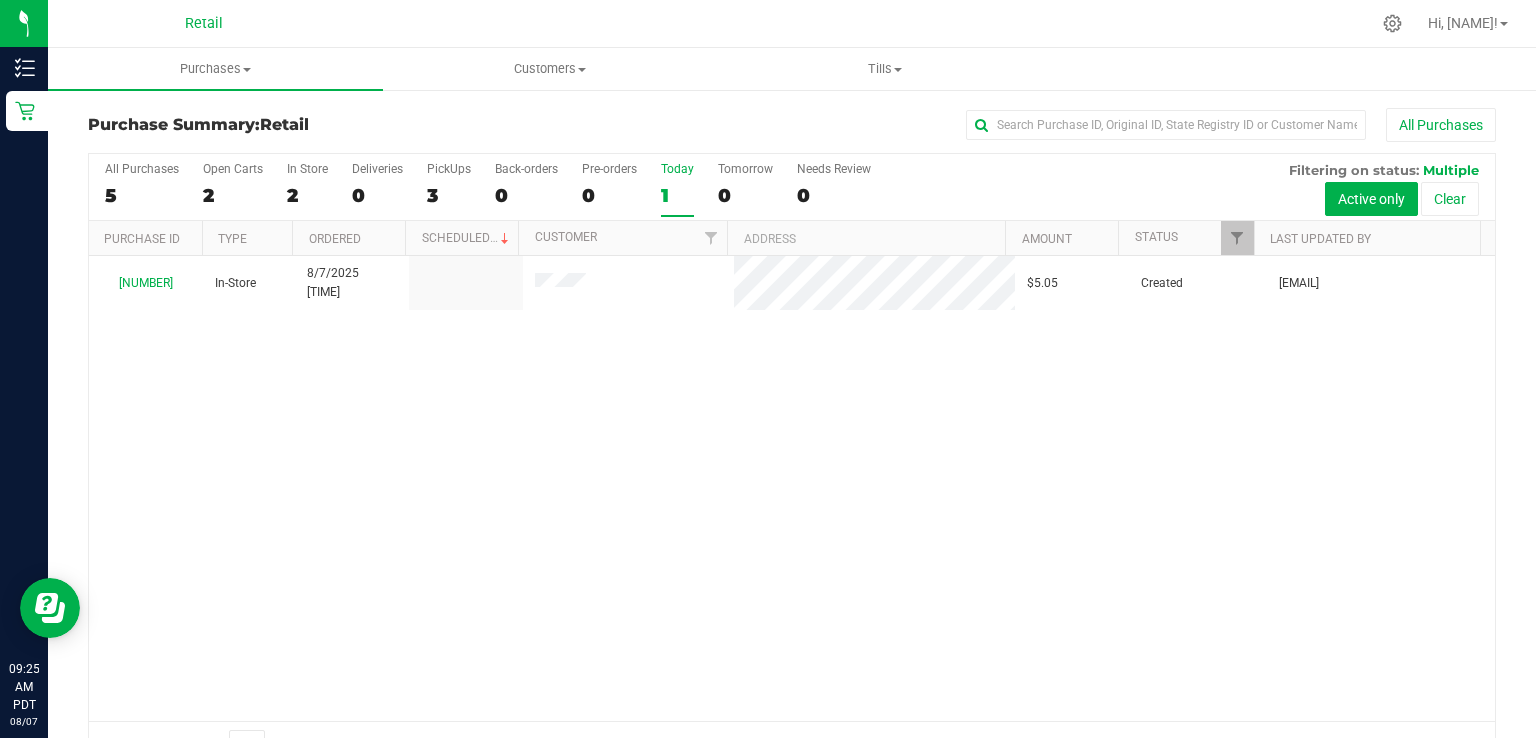click on "Purchase Summary:
Retail
All Purchases
All Purchases
5
Open Carts
2
In Store
2
Deliveries
0
PickUps
3
Back-orders
0" at bounding box center [792, 439] 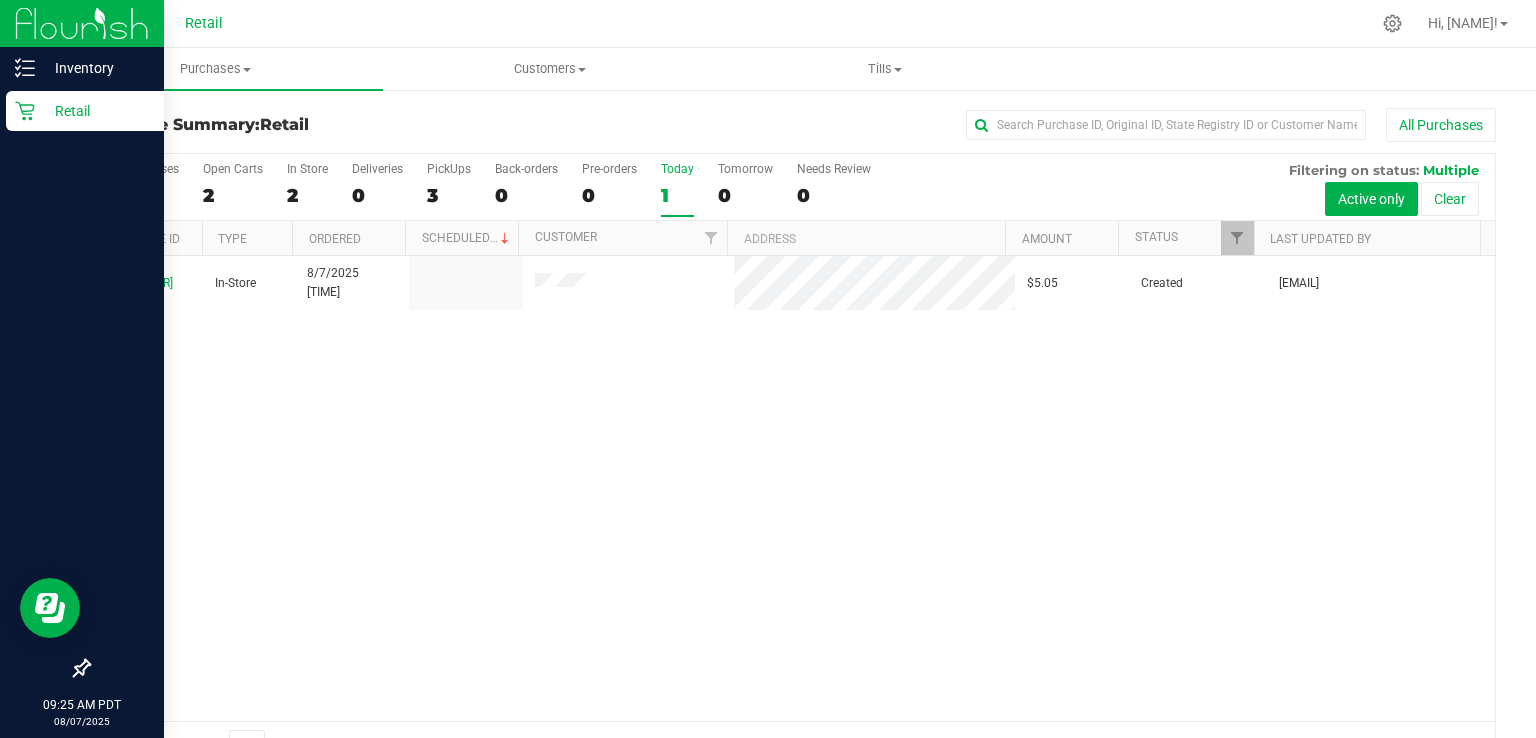 click 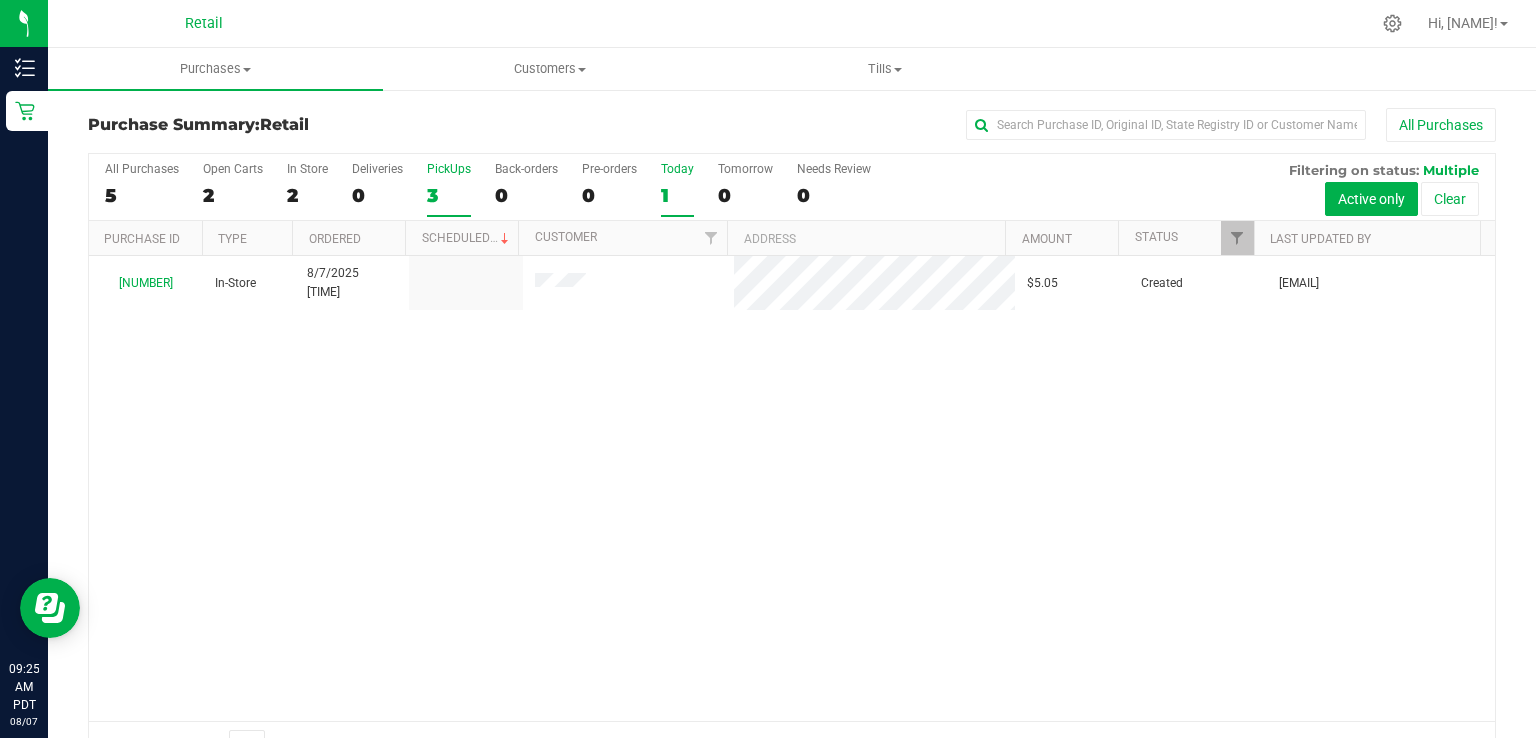 click on "3" at bounding box center (449, 195) 